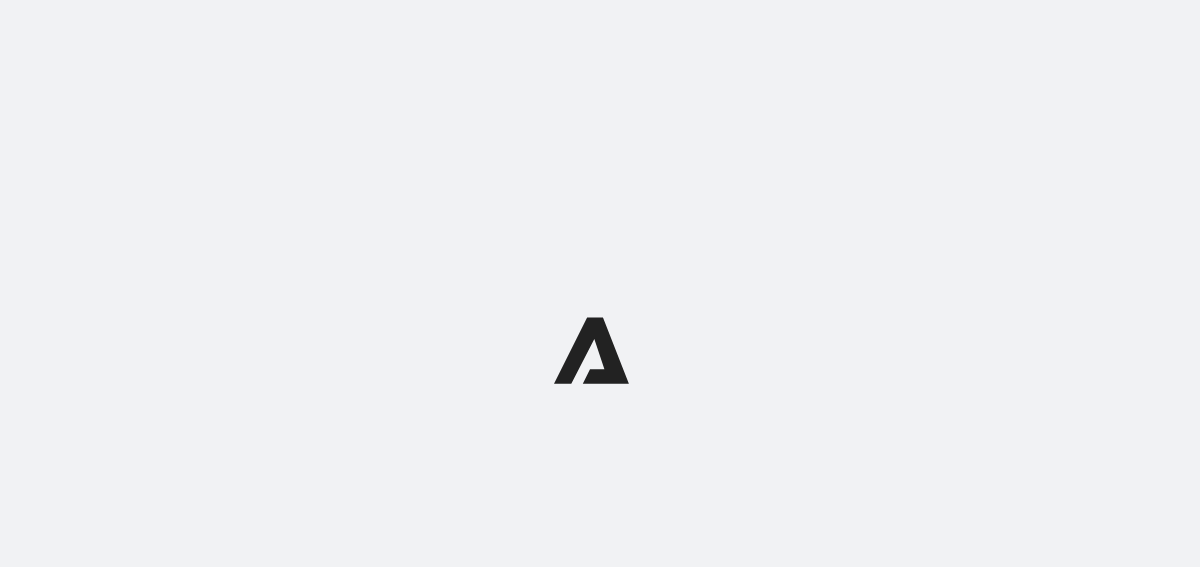 scroll, scrollTop: 0, scrollLeft: 0, axis: both 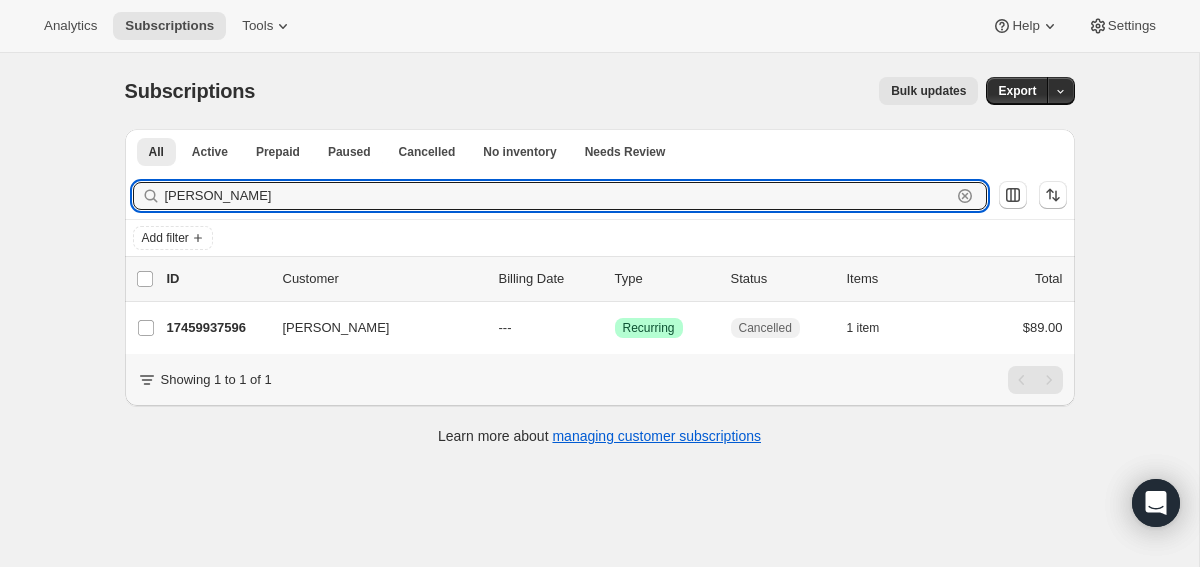 drag, startPoint x: 338, startPoint y: 195, endPoint x: -185, endPoint y: 195, distance: 523 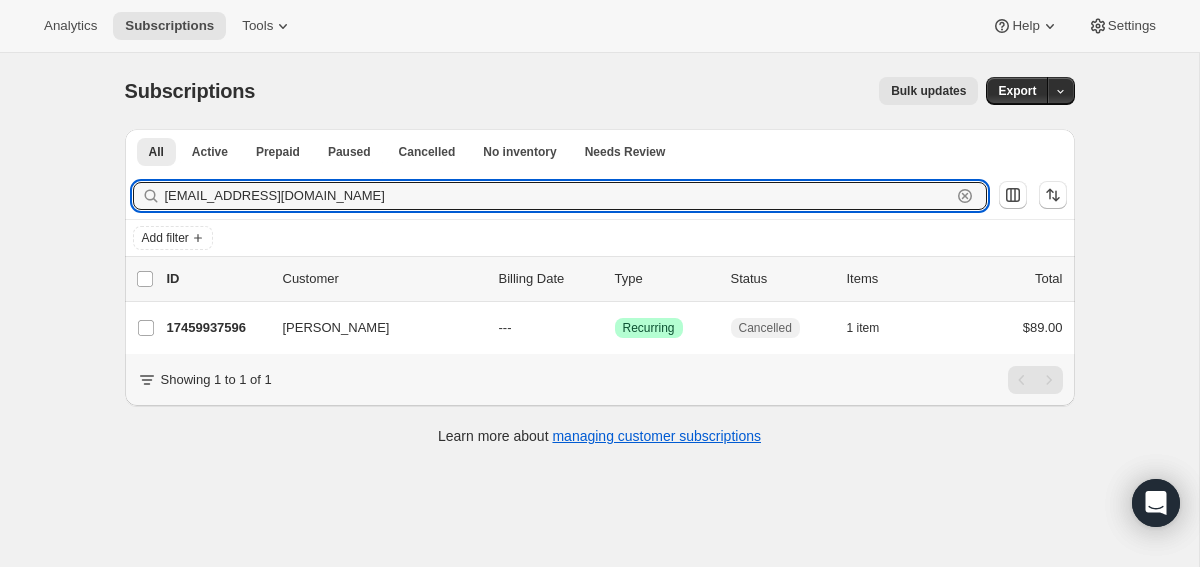 drag, startPoint x: 408, startPoint y: 202, endPoint x: -72, endPoint y: 173, distance: 480.87524 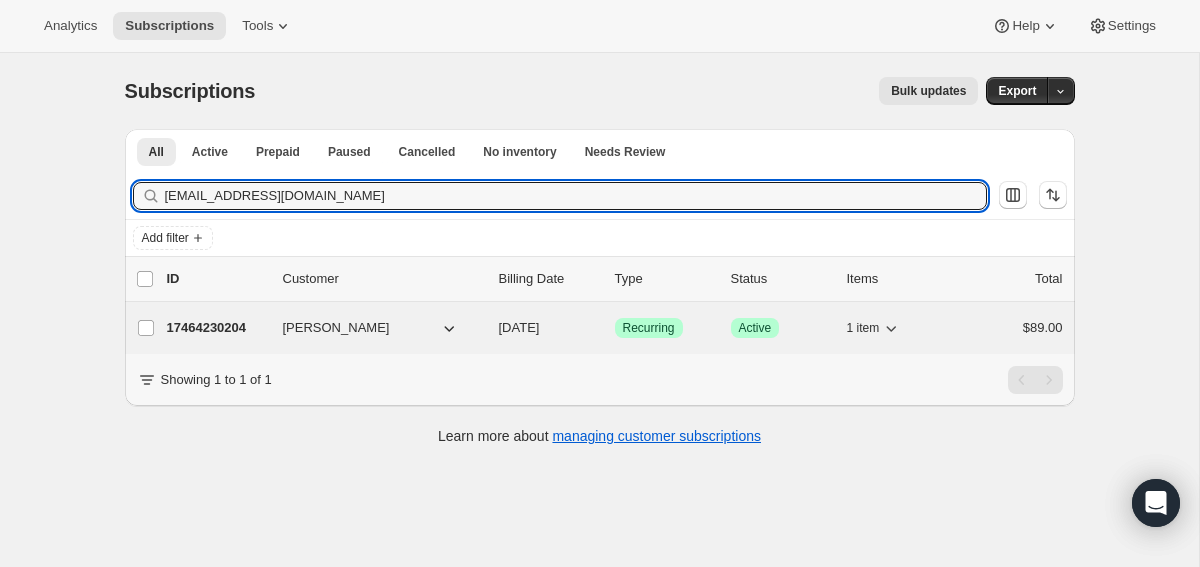 click on "17464230204" at bounding box center [217, 328] 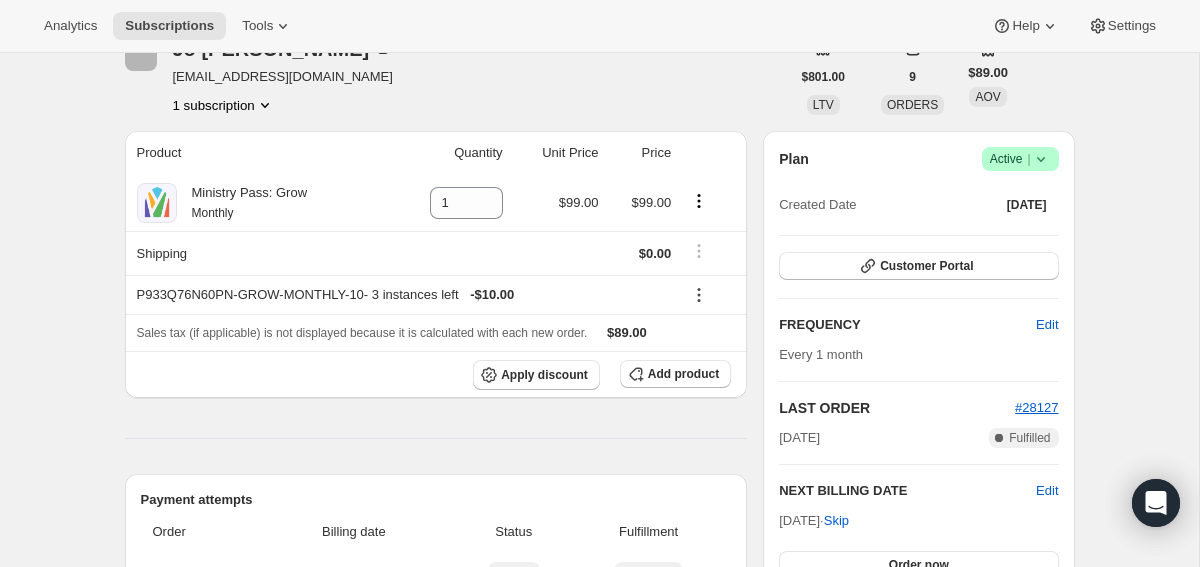 scroll, scrollTop: 0, scrollLeft: 0, axis: both 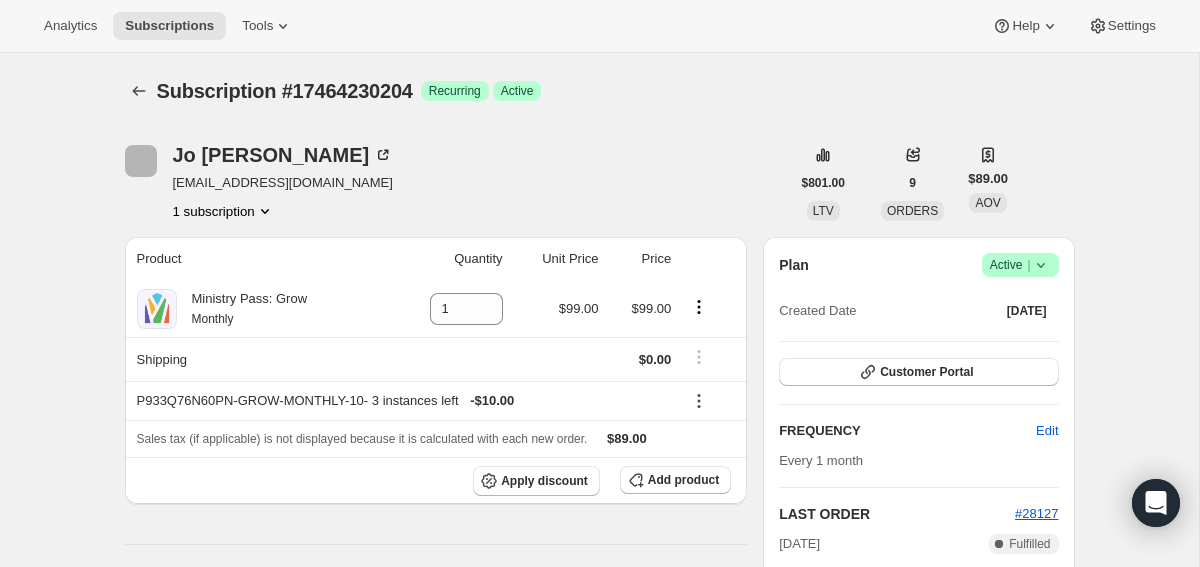 click 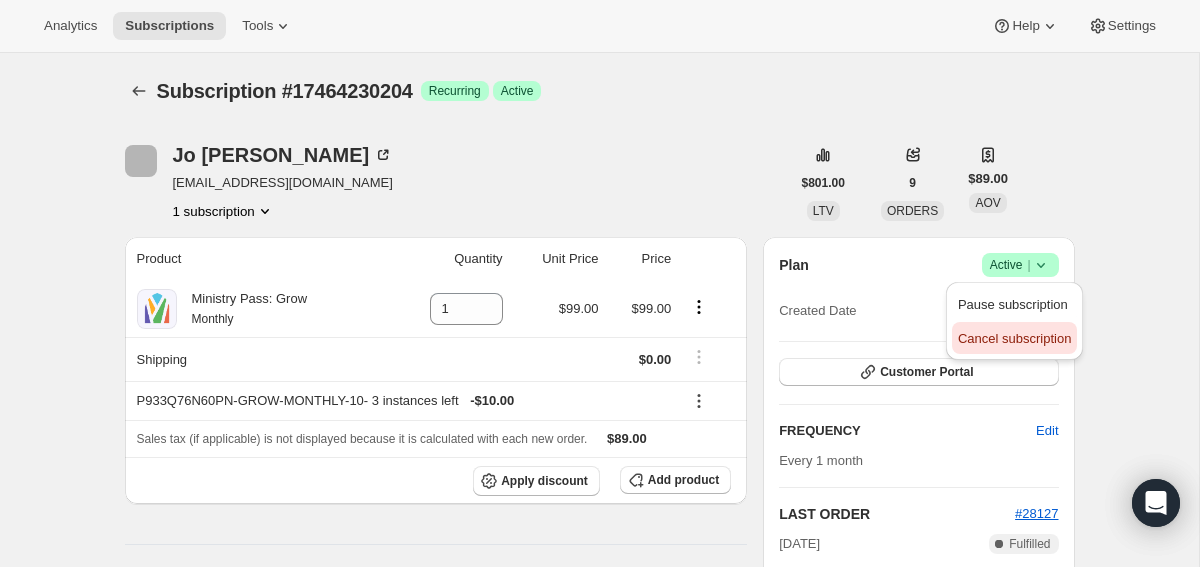 click on "Cancel subscription" at bounding box center [1014, 338] 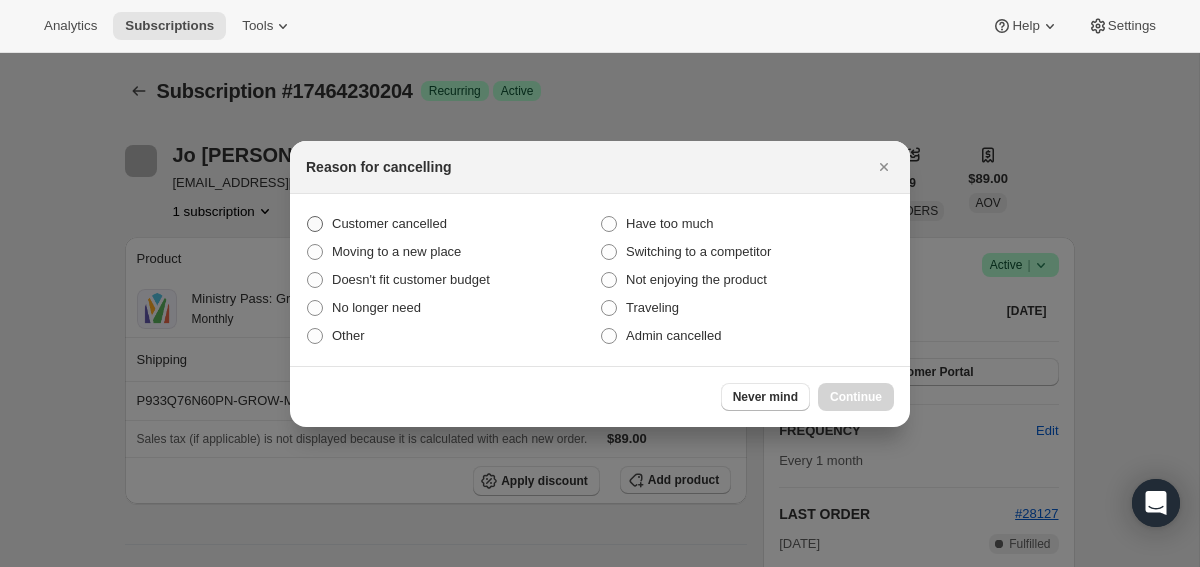 click on "Customer cancelled" at bounding box center [453, 224] 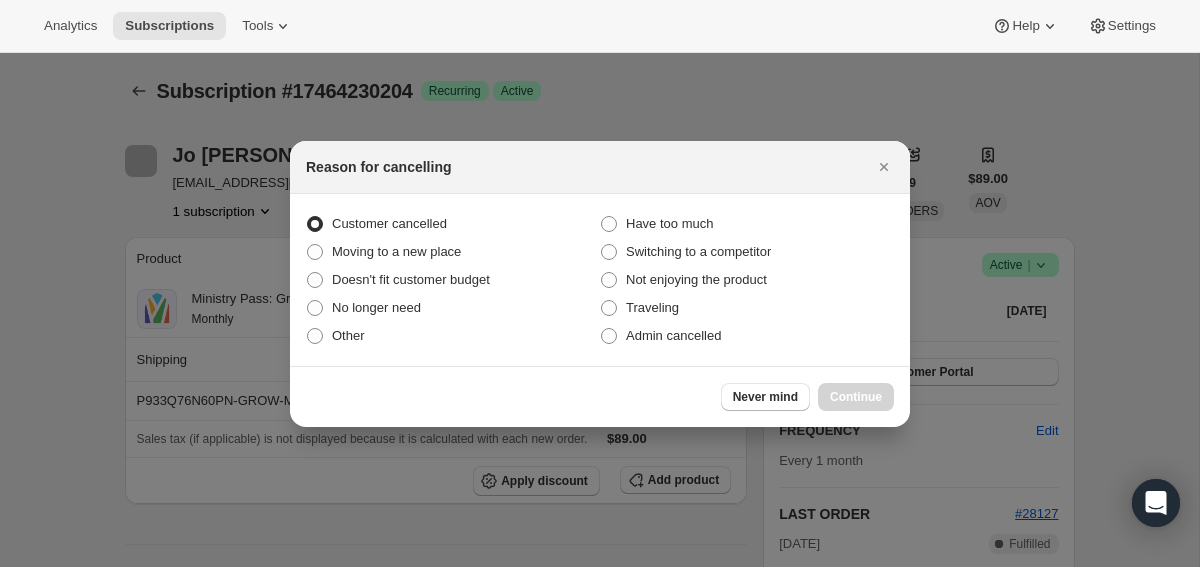 radio on "true" 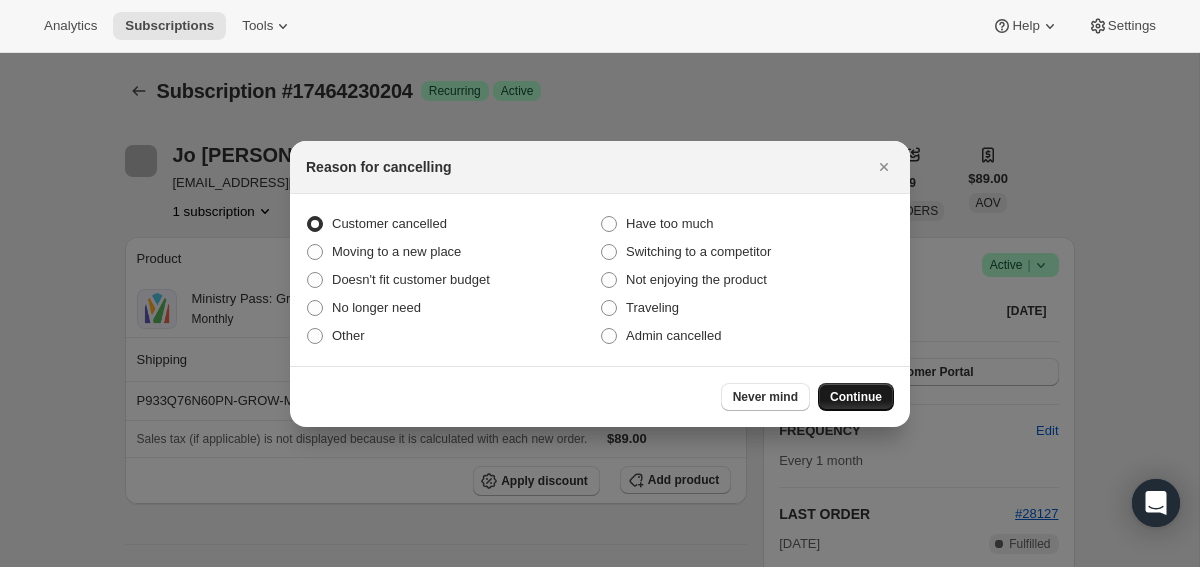 click on "Continue" at bounding box center [856, 397] 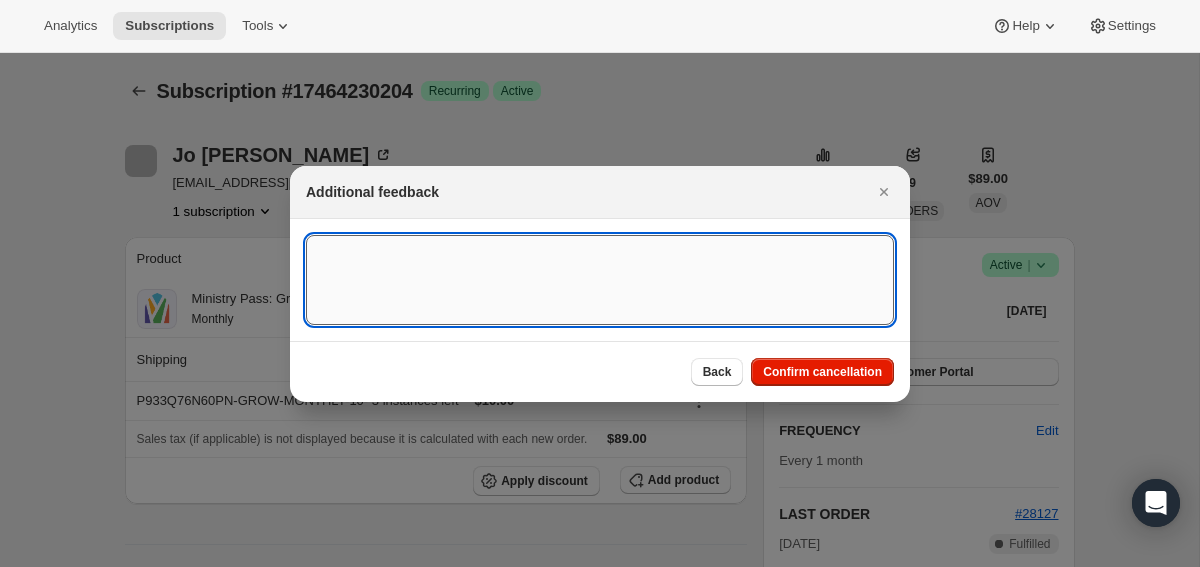 click at bounding box center [600, 280] 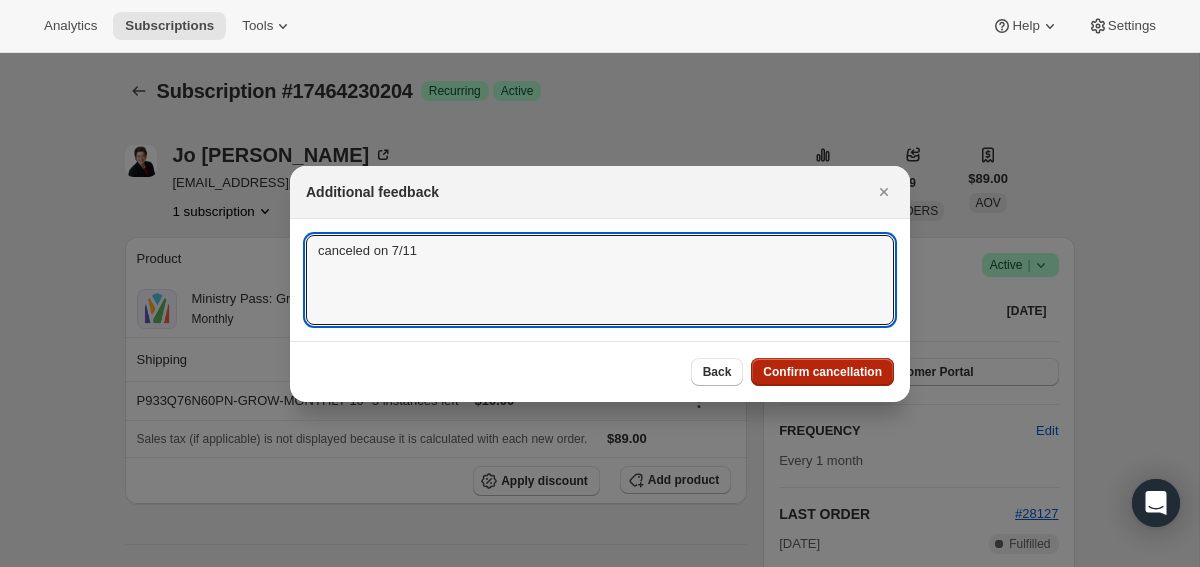type on "canceled on 7/11" 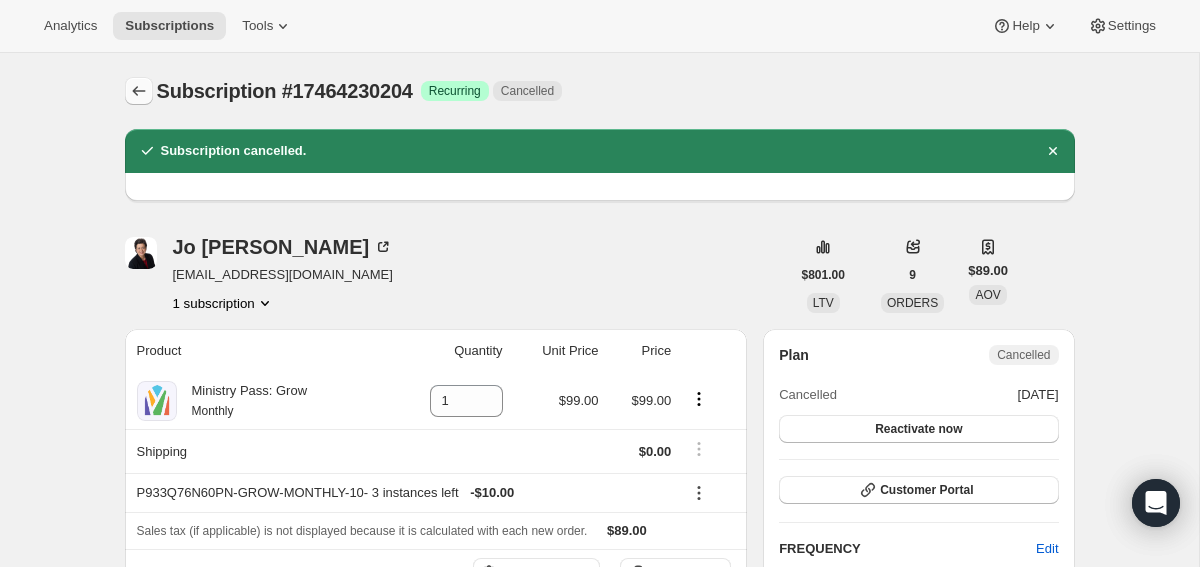 click at bounding box center (139, 91) 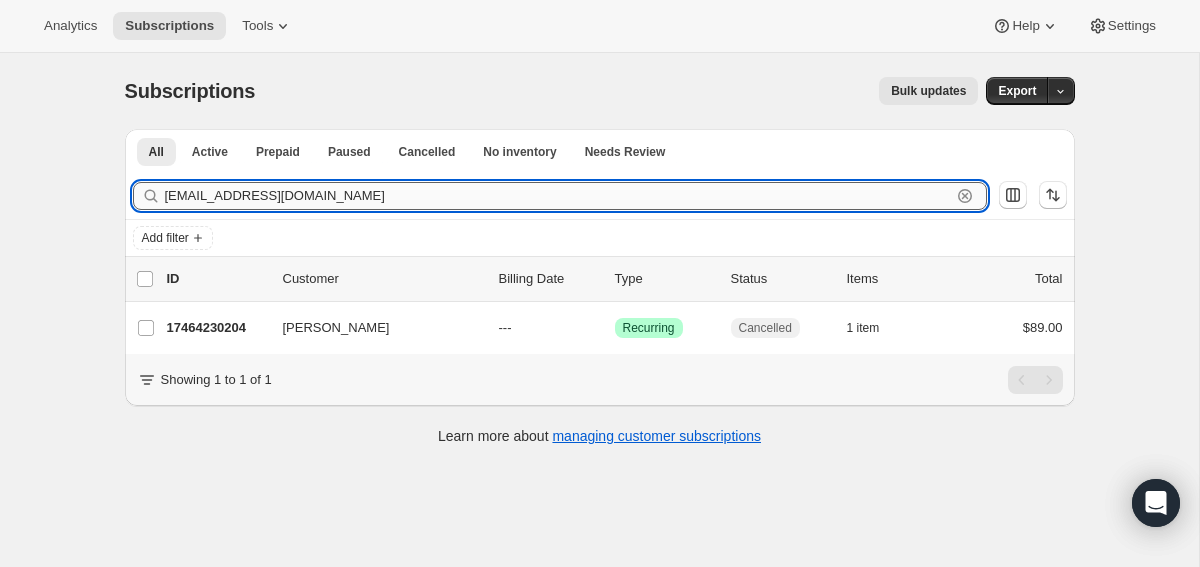 click on "rev.dr.johudson@thenewchurch.com" at bounding box center [558, 196] 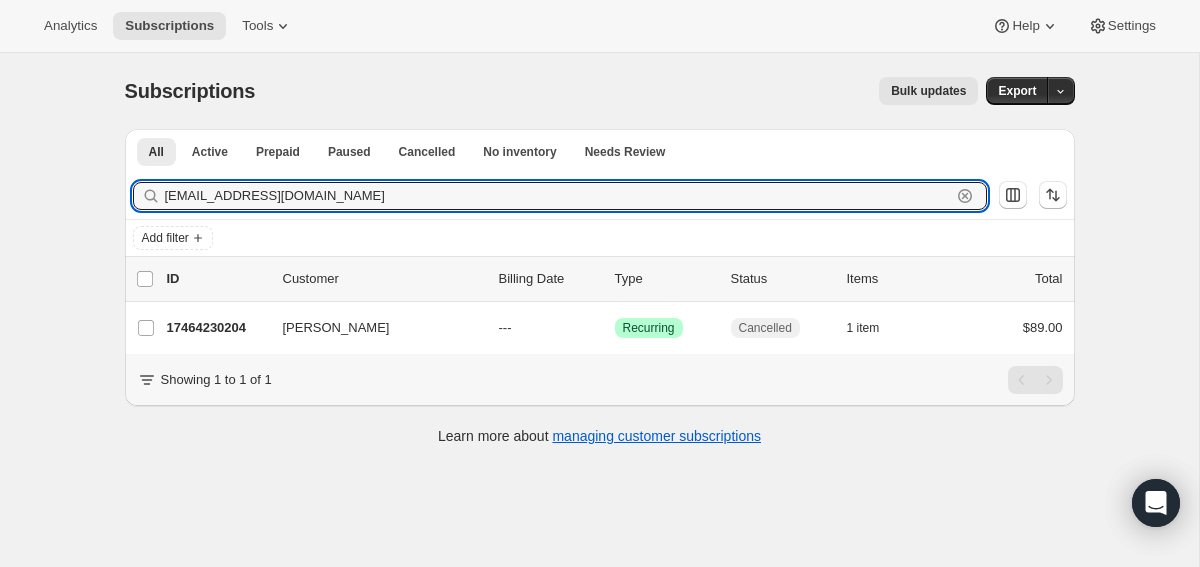 drag, startPoint x: 437, startPoint y: 186, endPoint x: 84, endPoint y: 185, distance: 353.0014 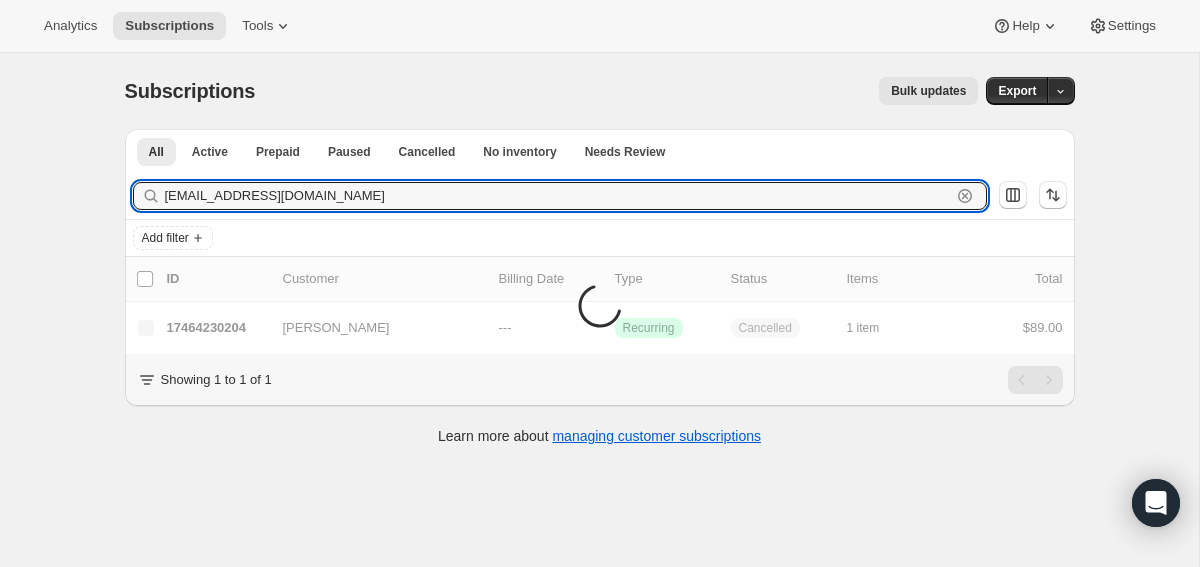 type on "jmeier@gfburlington.org" 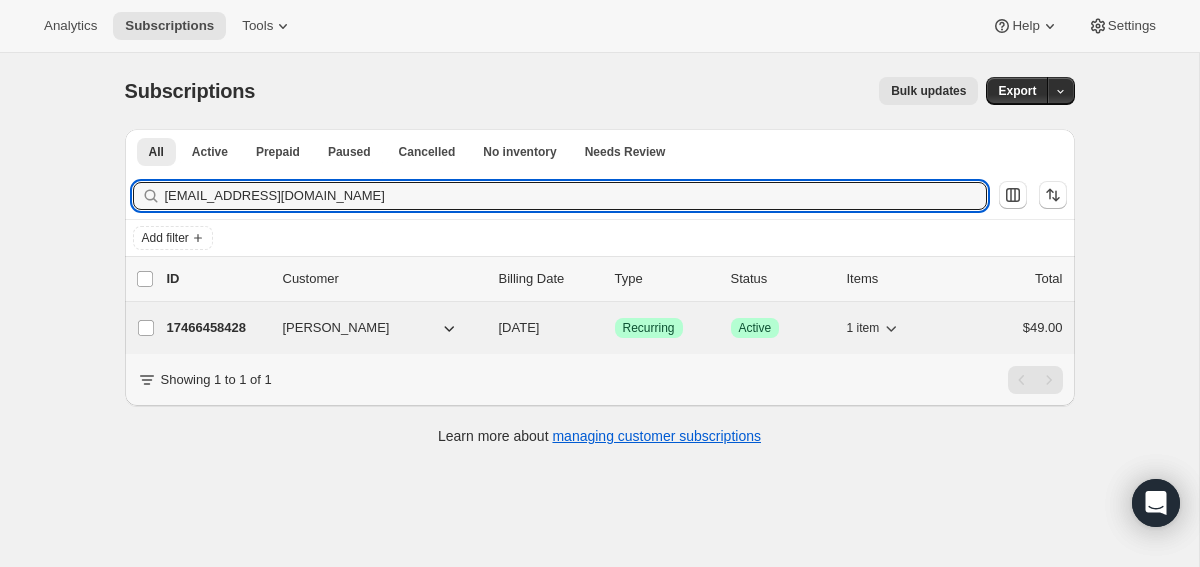 click on "17466458428" at bounding box center (217, 328) 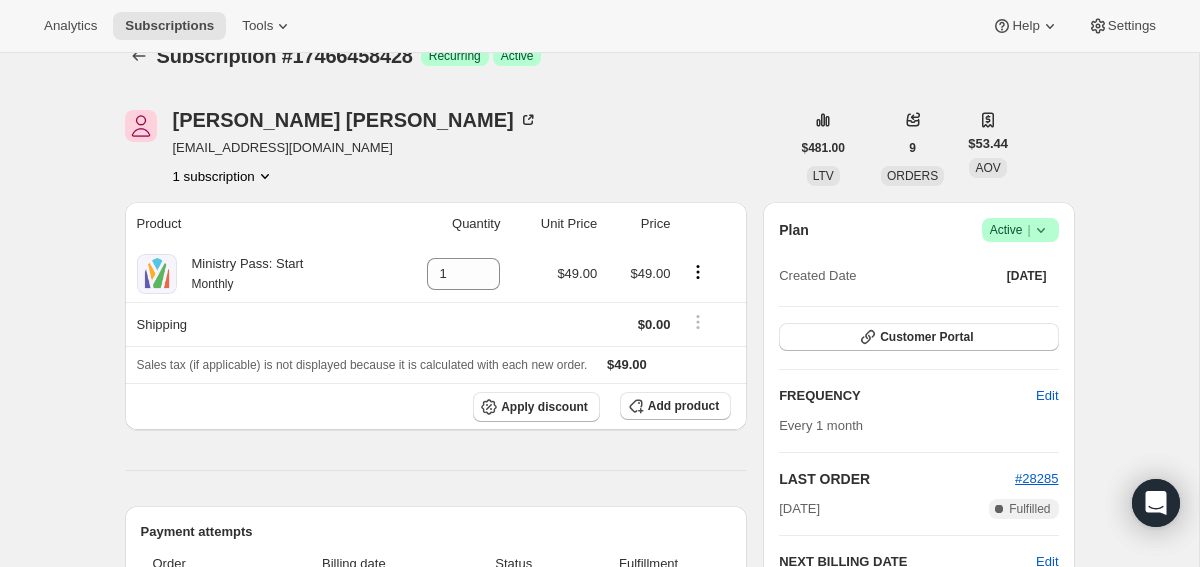 scroll, scrollTop: 15, scrollLeft: 0, axis: vertical 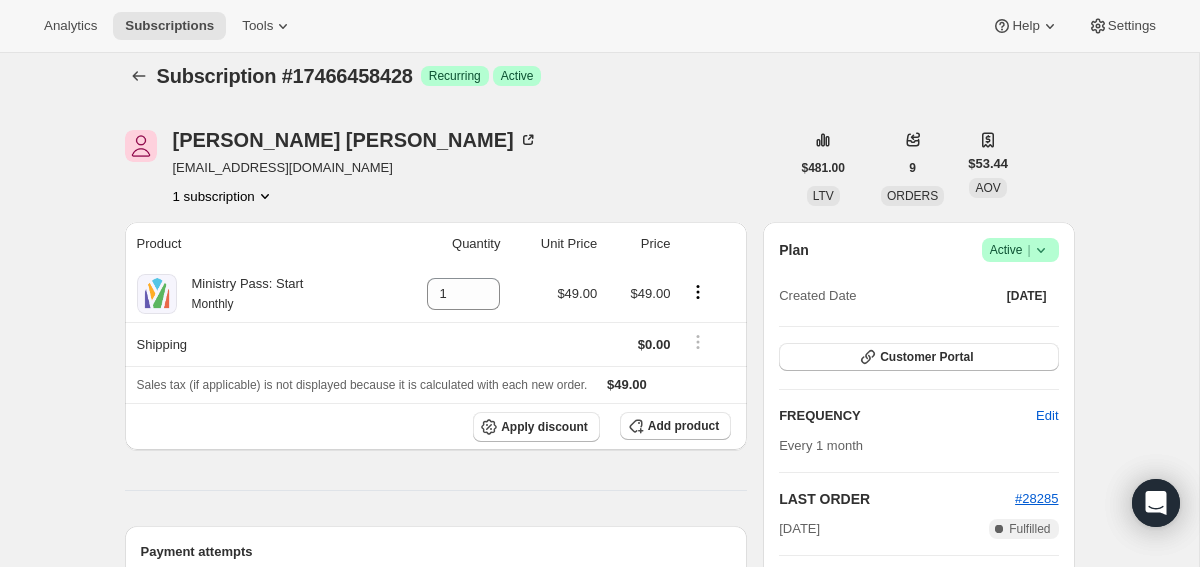 click 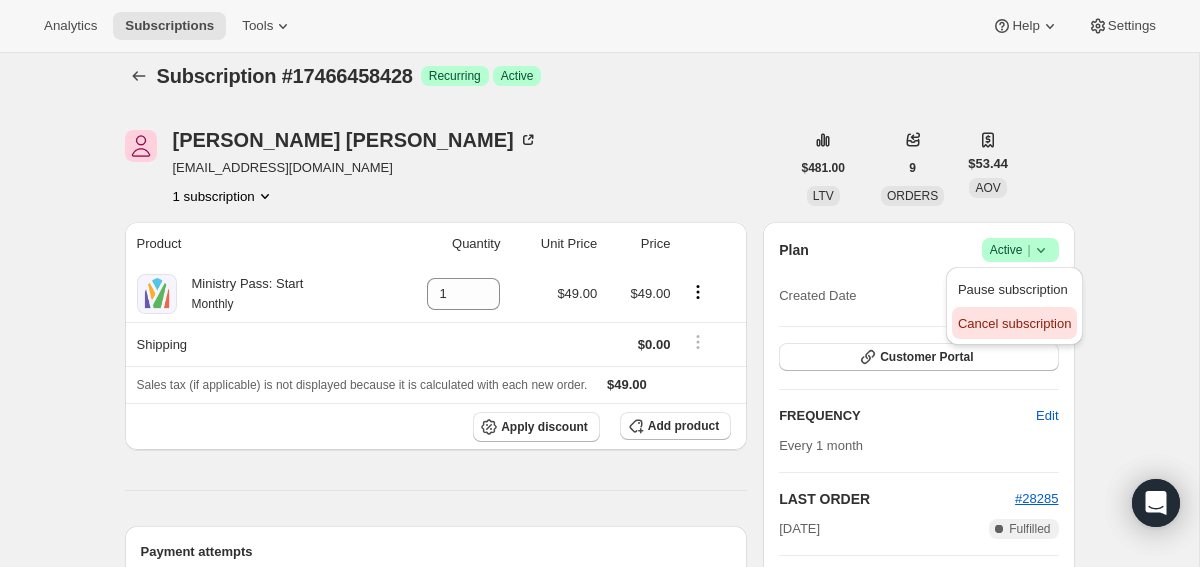 click on "Cancel subscription" at bounding box center (1014, 324) 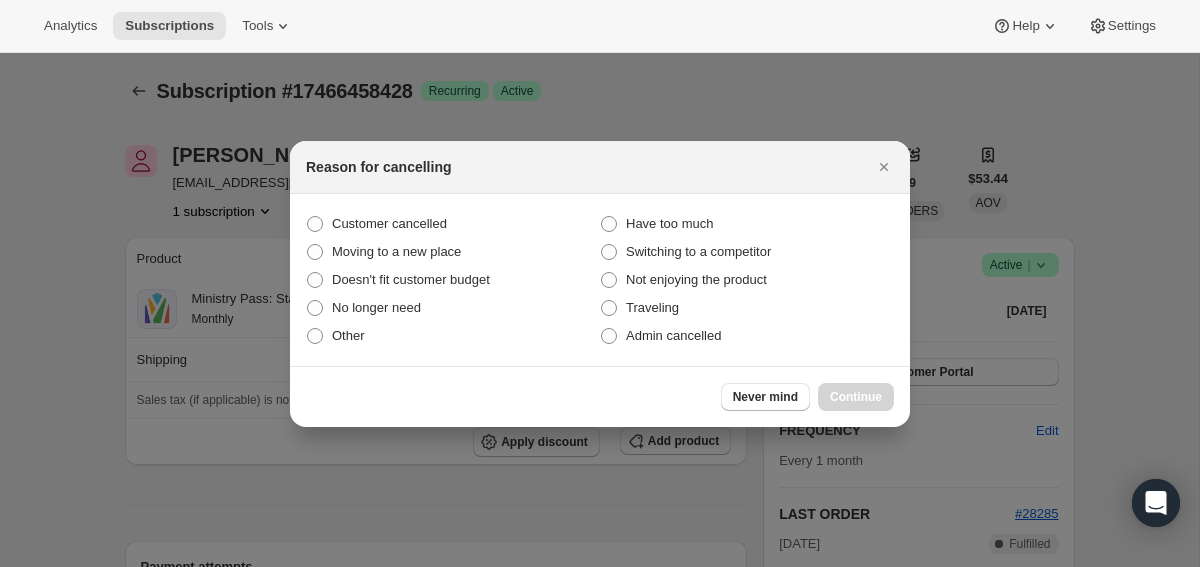 scroll, scrollTop: 0, scrollLeft: 0, axis: both 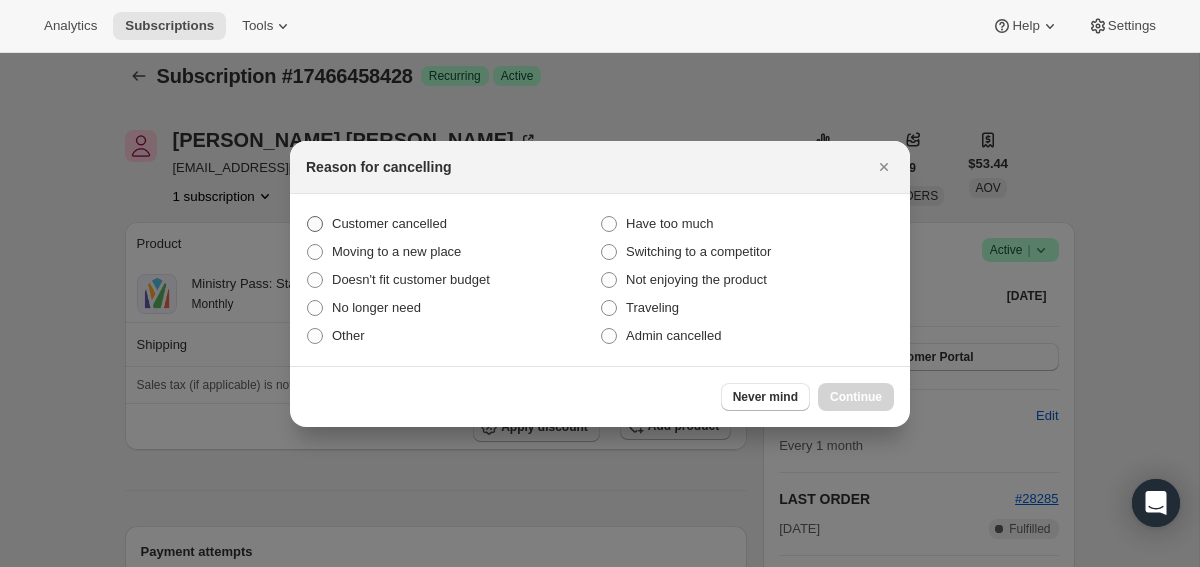click on "Customer cancelled" at bounding box center (389, 224) 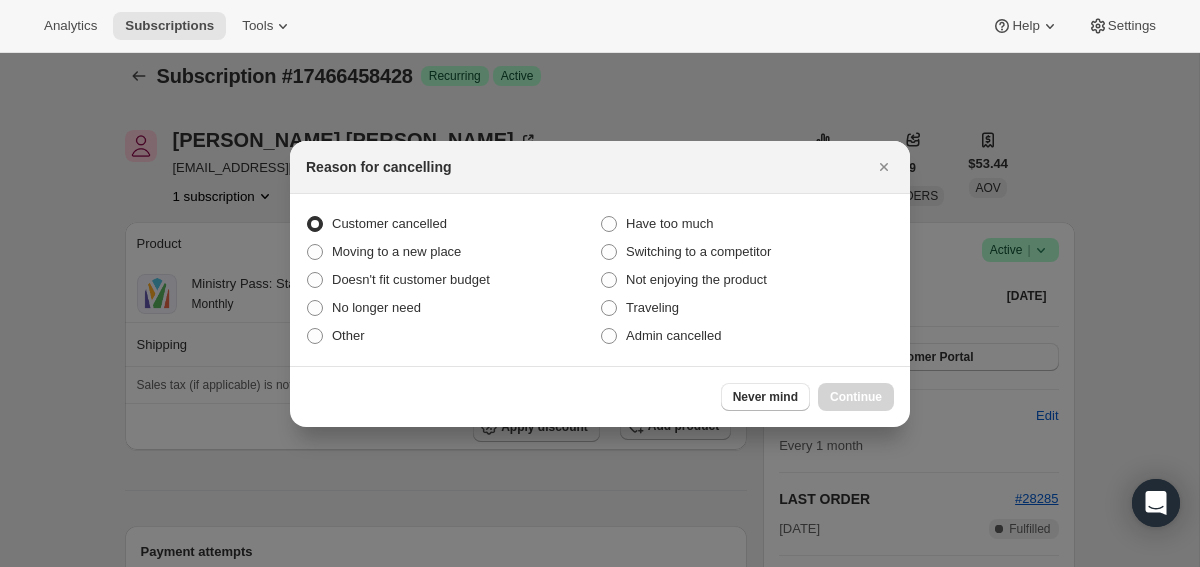 radio on "true" 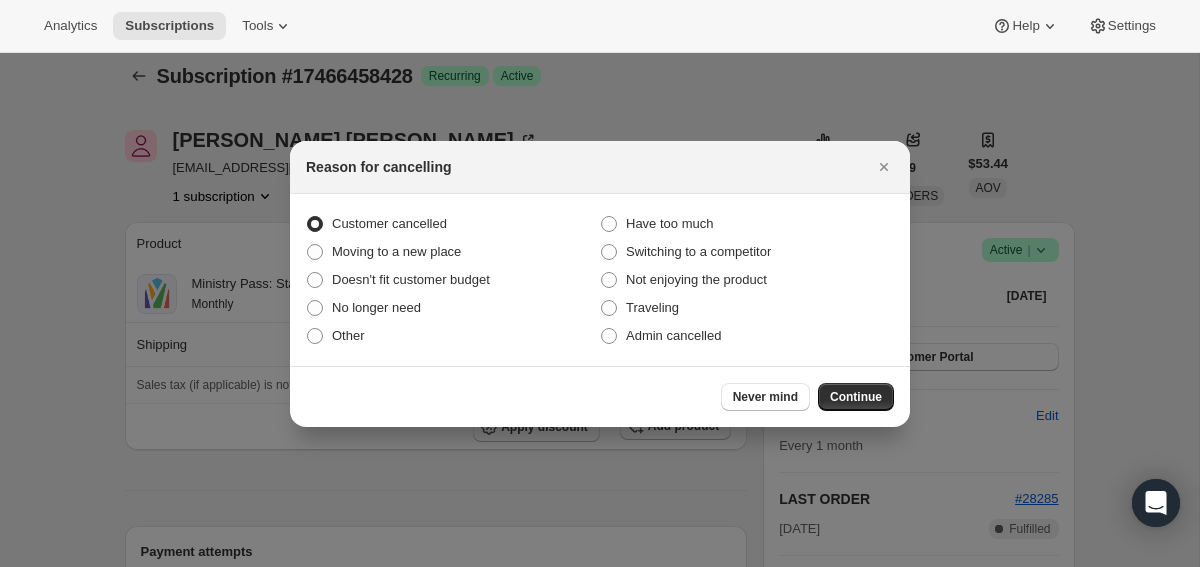 click on "Never mind Continue" at bounding box center (600, 396) 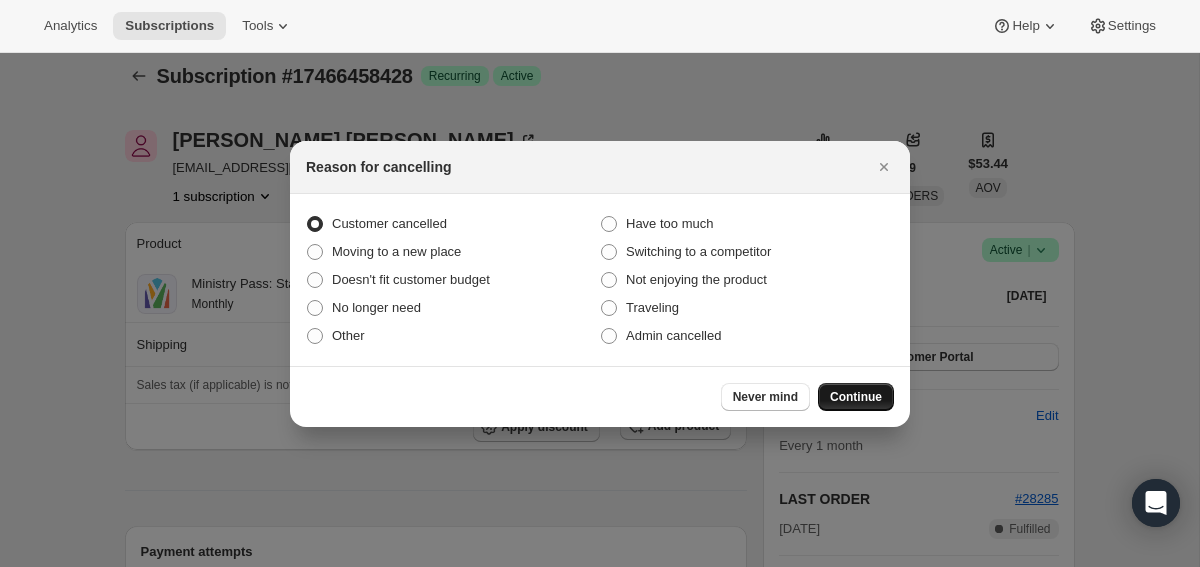 click on "Continue" at bounding box center (856, 397) 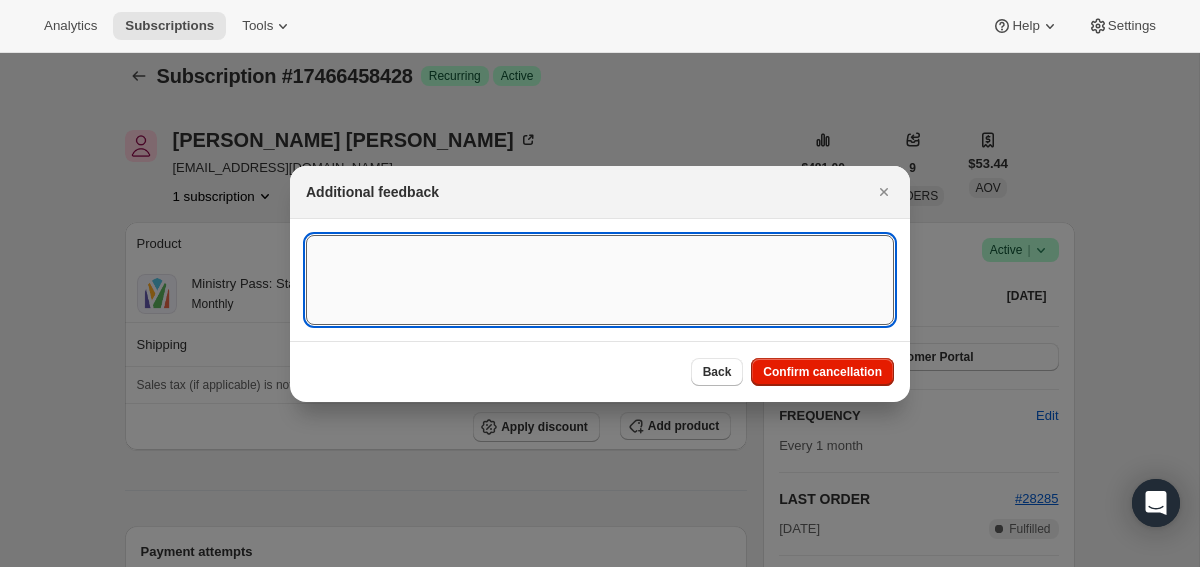click at bounding box center [600, 280] 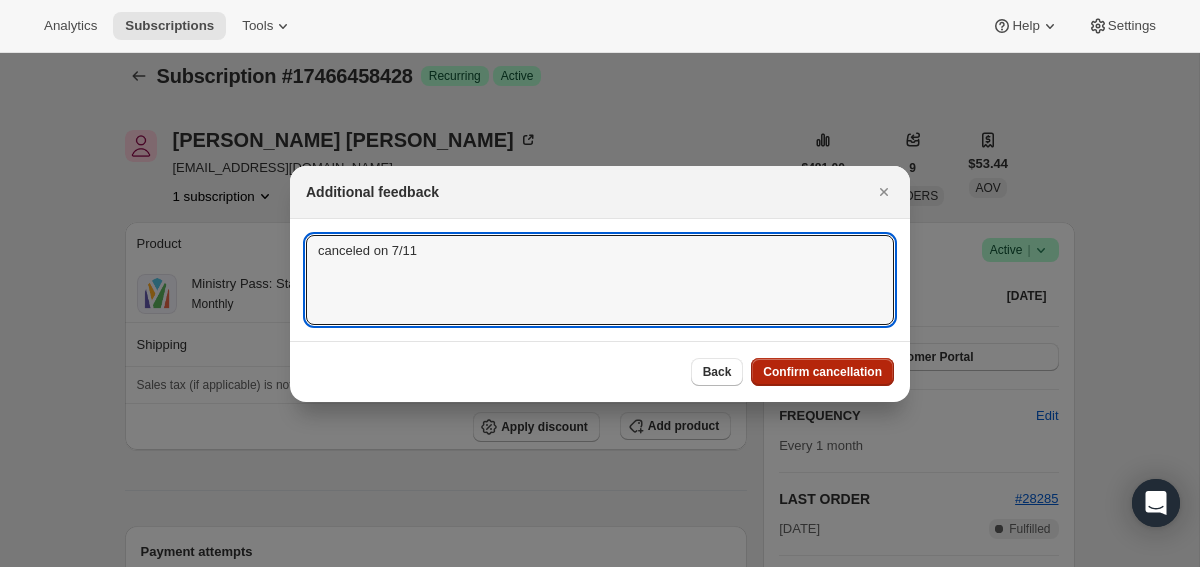 type on "canceled on 7/11" 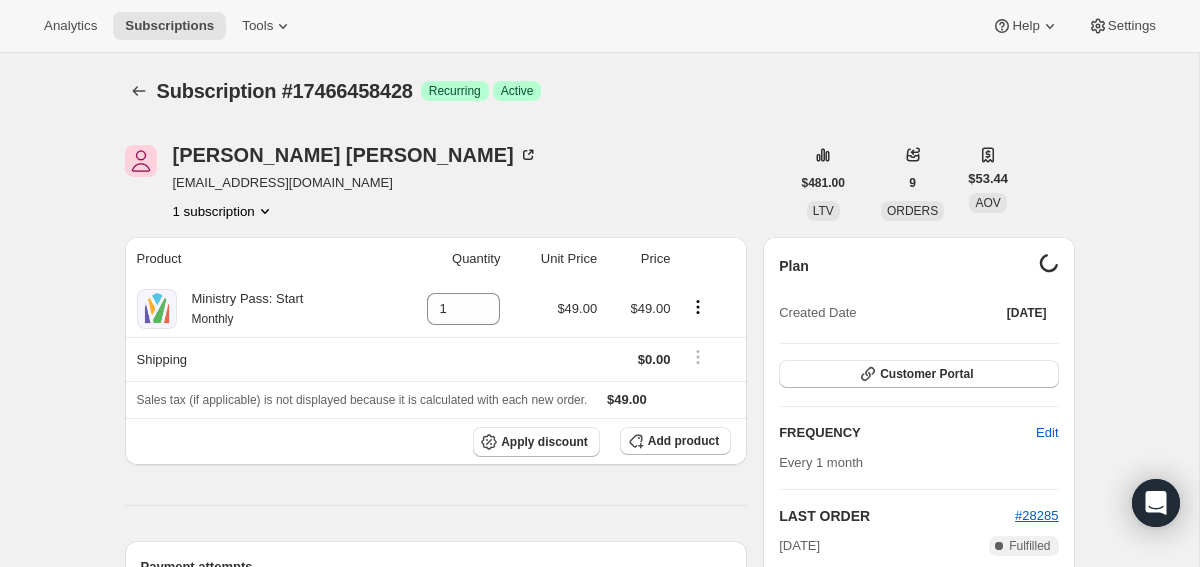 scroll, scrollTop: 15, scrollLeft: 0, axis: vertical 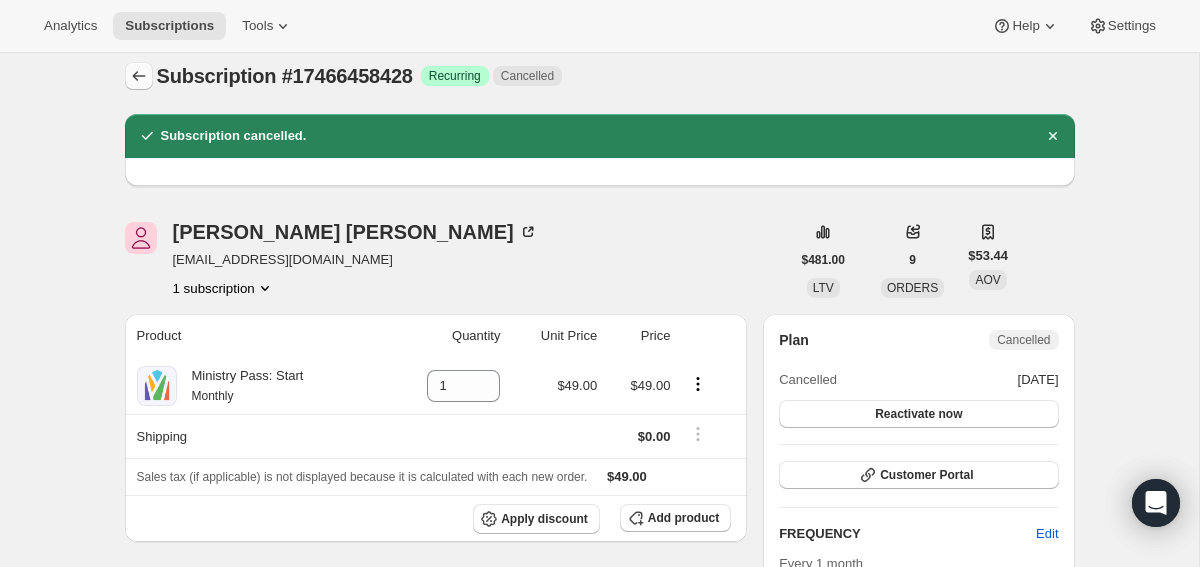 click at bounding box center (139, 76) 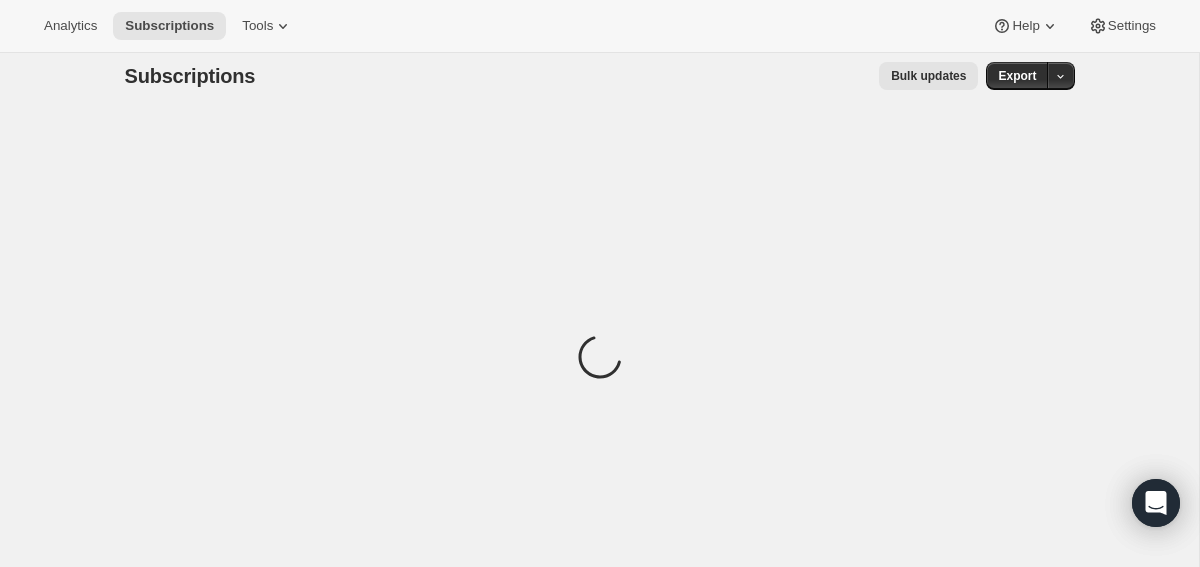 scroll, scrollTop: 0, scrollLeft: 0, axis: both 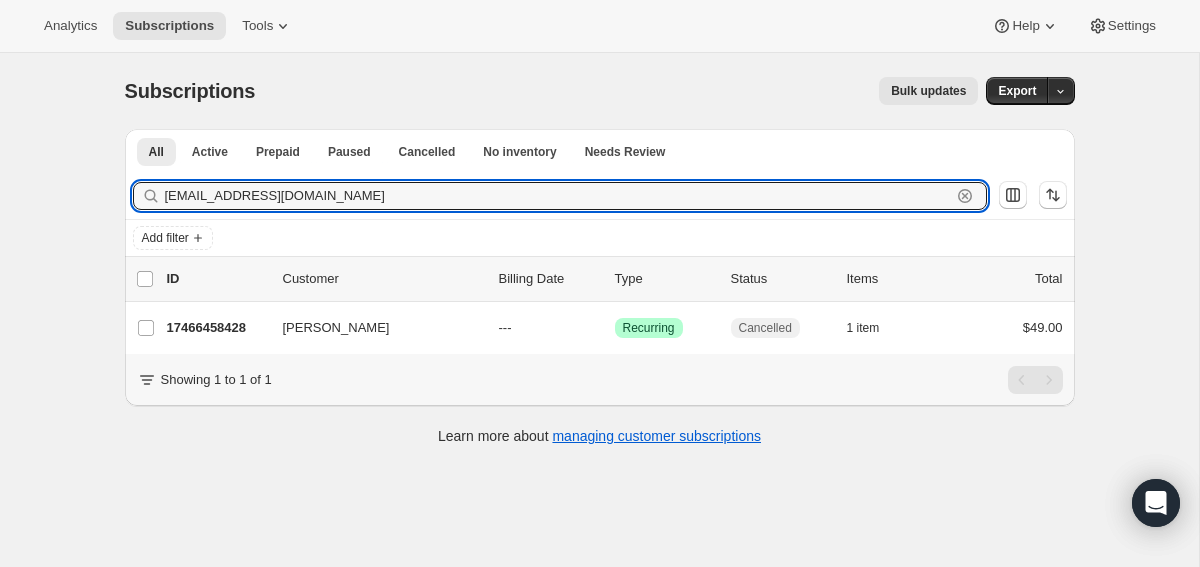 drag, startPoint x: 411, startPoint y: 186, endPoint x: 141, endPoint y: 179, distance: 270.09073 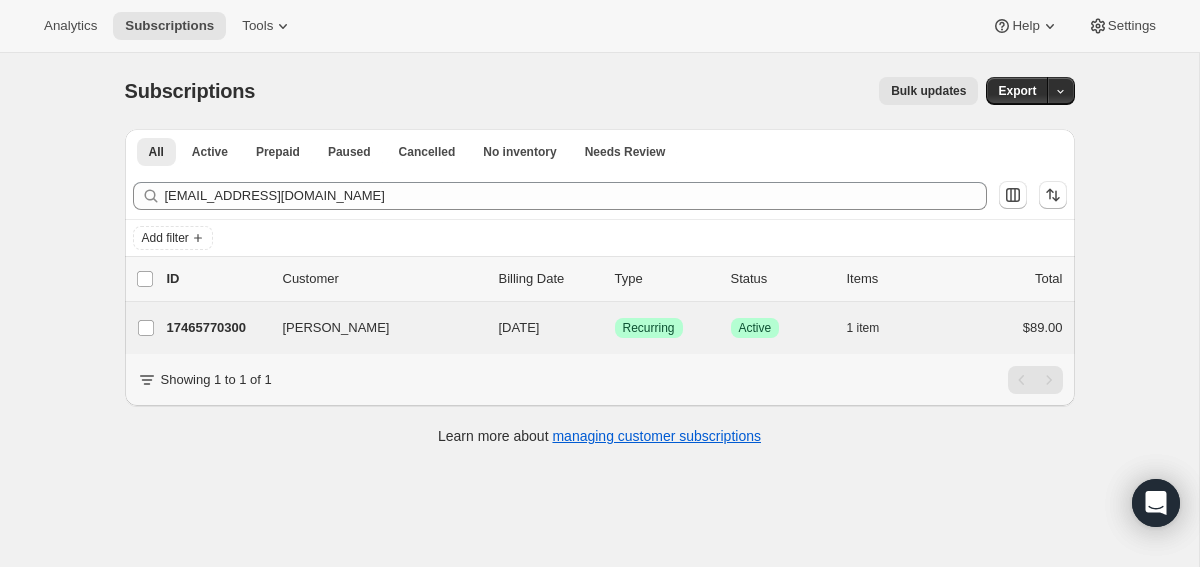 click on "Jubal Garcia 17465770300 Jubal Garcia 07/13/2025 Success Recurring Success Active 1   item $89.00" at bounding box center (600, 328) 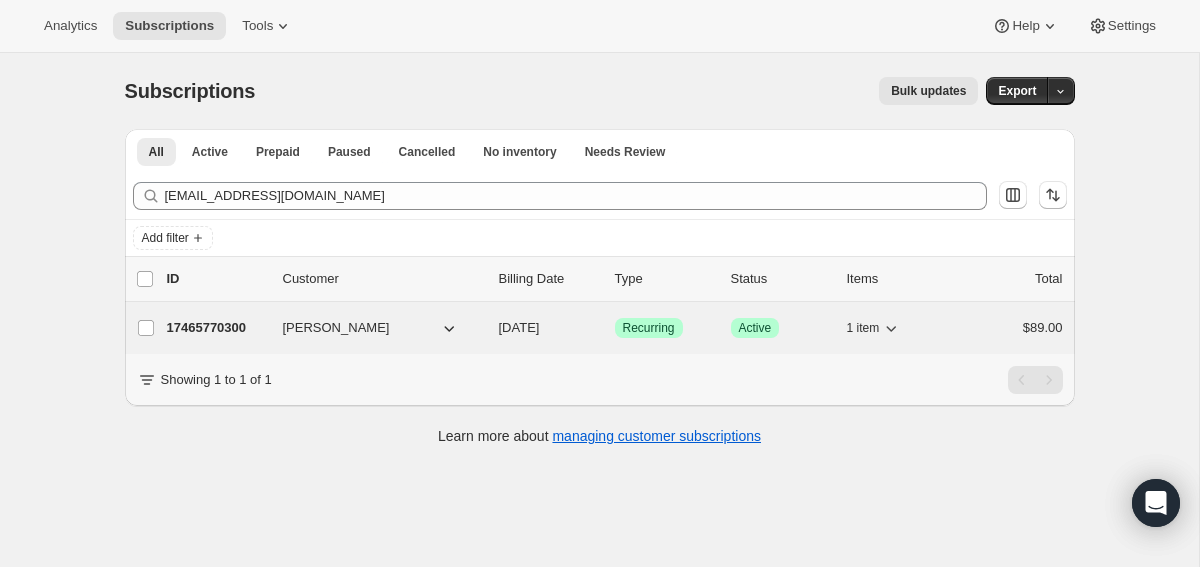 click on "17465770300" at bounding box center [217, 328] 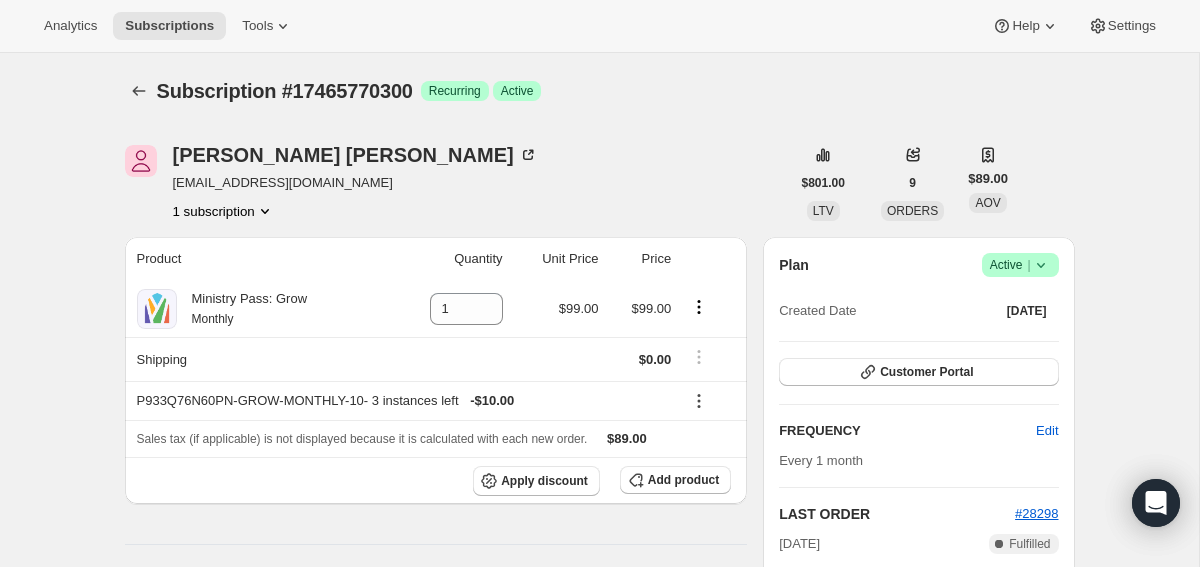 click 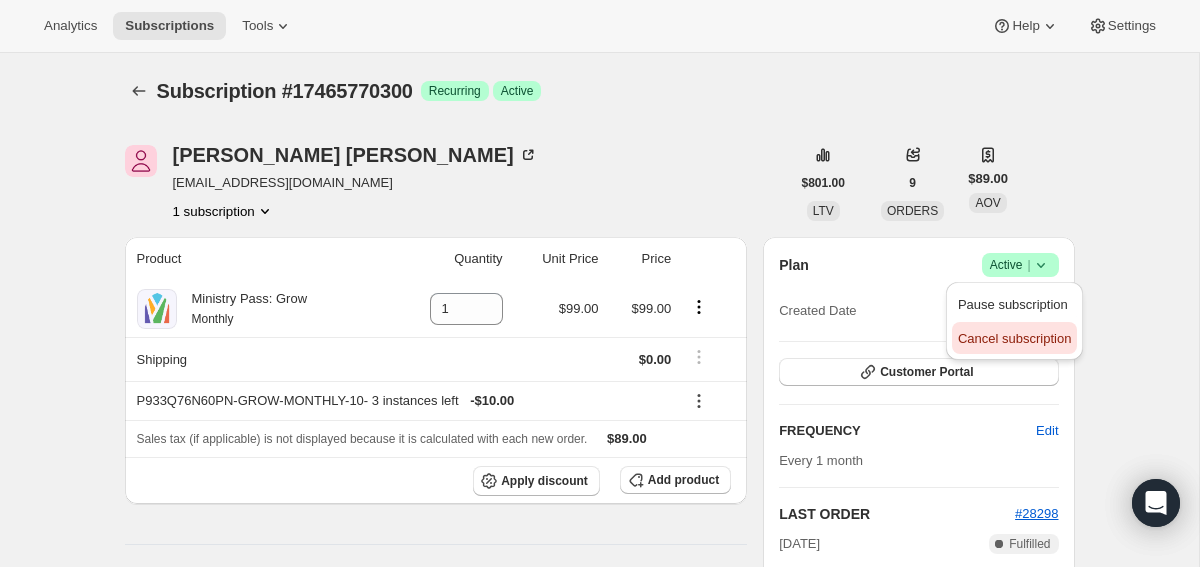 click on "Cancel subscription" at bounding box center [1014, 338] 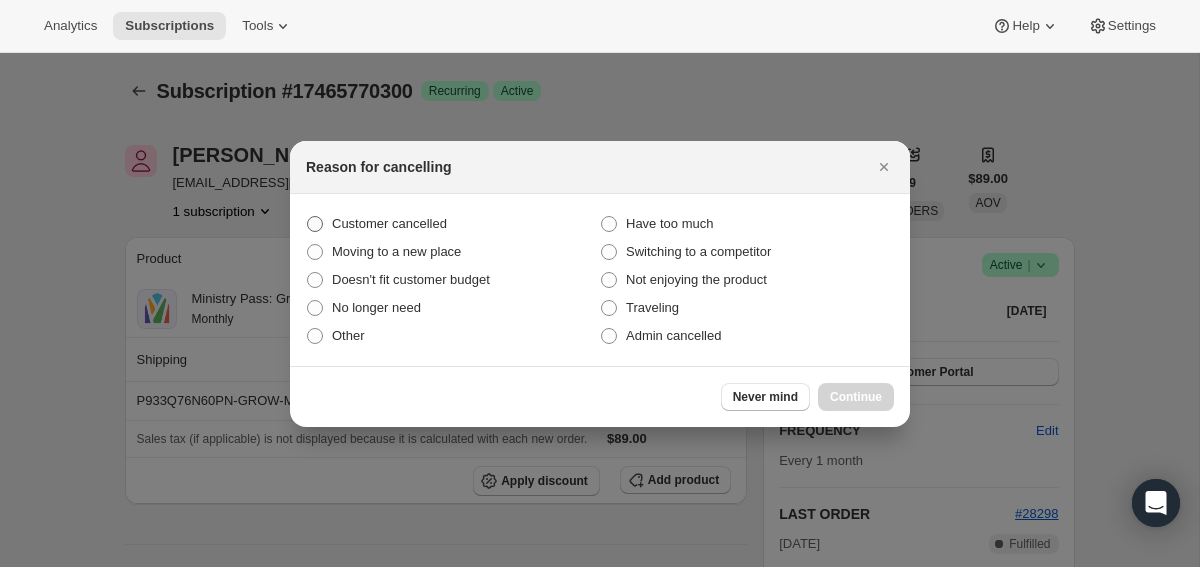 click on "Customer cancelled" at bounding box center (389, 223) 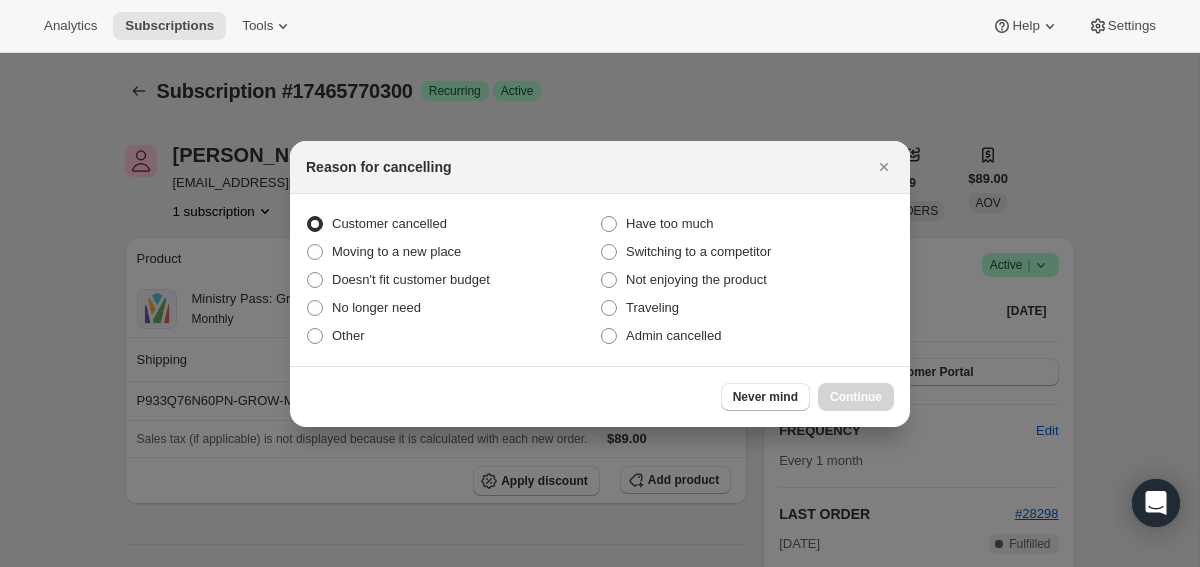 radio on "true" 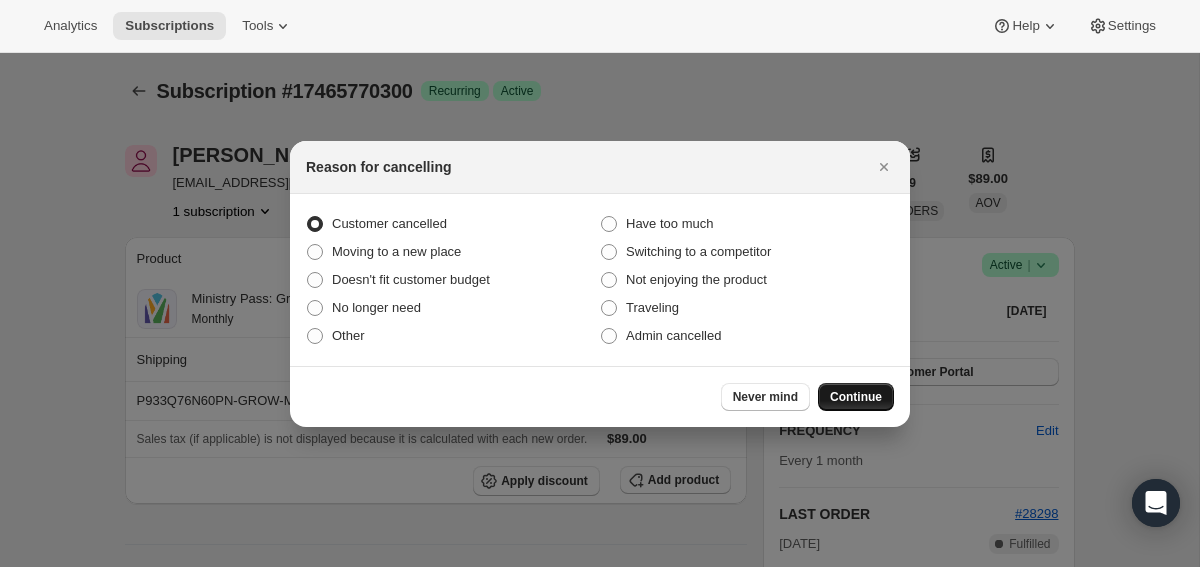 click on "Continue" at bounding box center (856, 397) 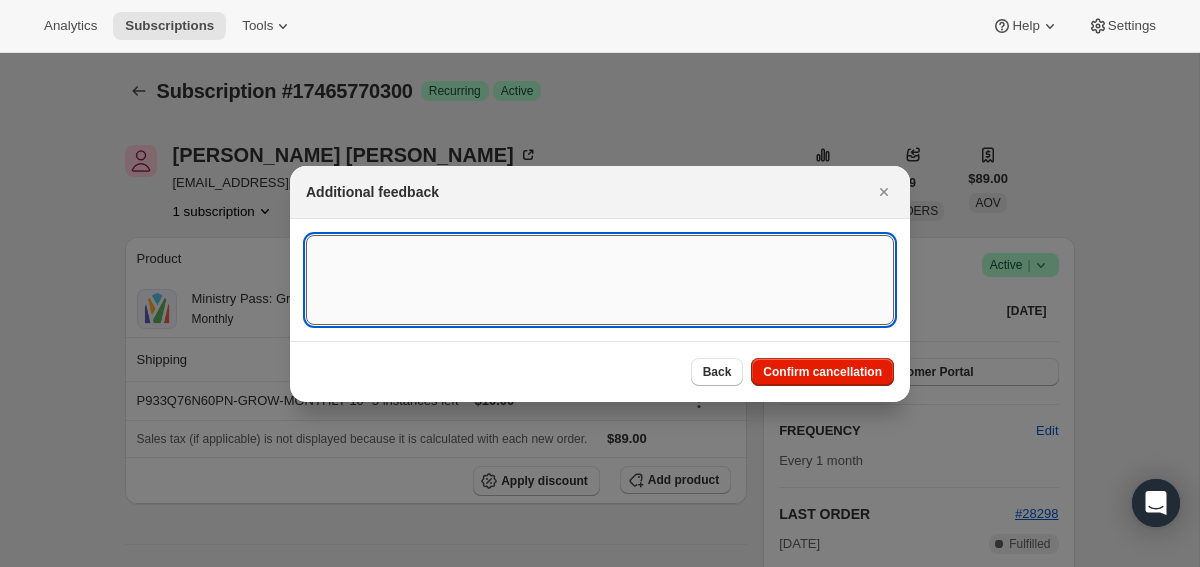 click at bounding box center [600, 280] 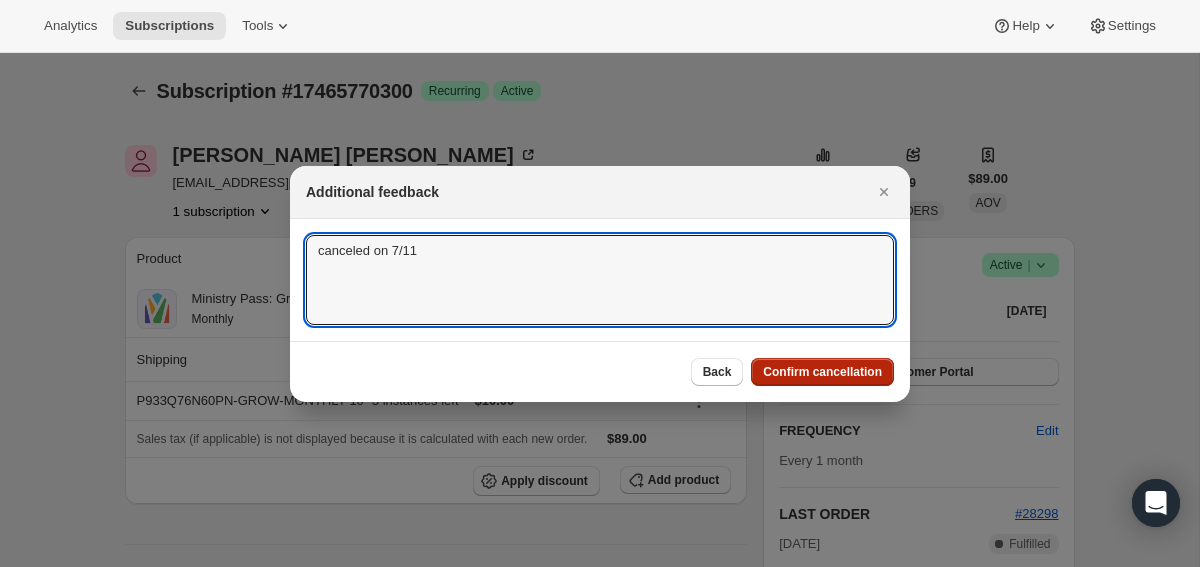 type on "canceled on 7/11" 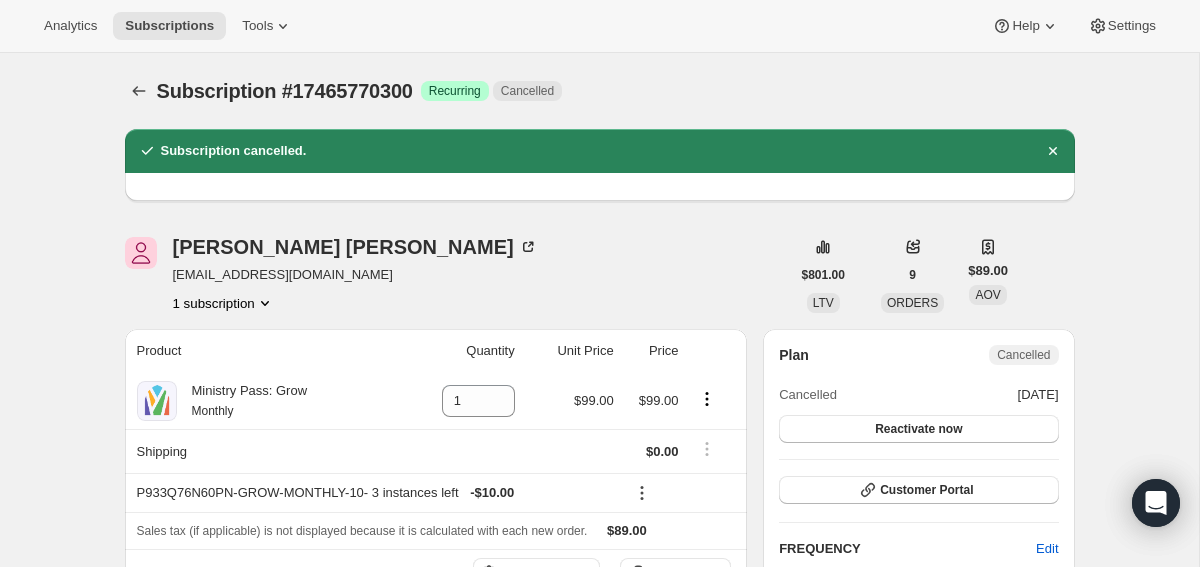 click on "Subscription #17465770300. This page is ready Subscription #17465770300 Success Recurring Cancelled" at bounding box center [600, 91] 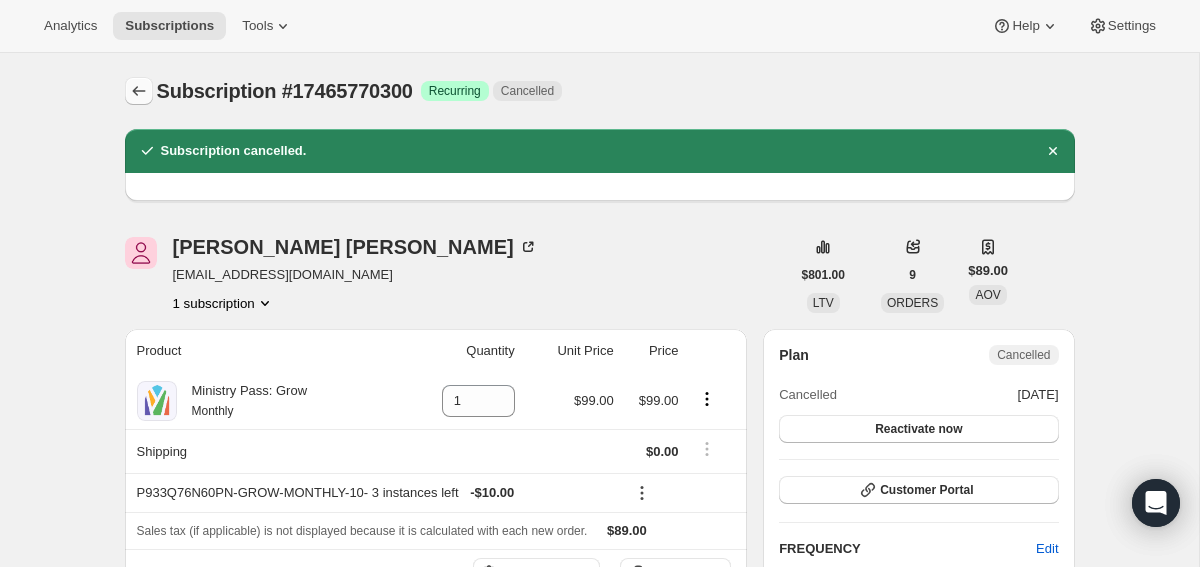 click 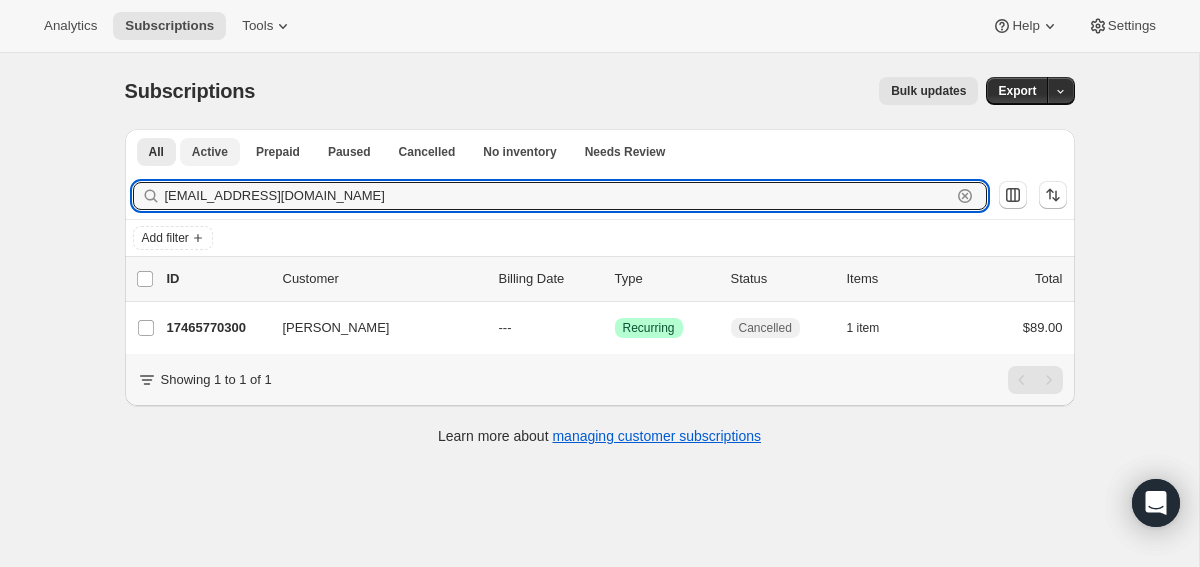 drag, startPoint x: 408, startPoint y: 202, endPoint x: 185, endPoint y: 165, distance: 226.04866 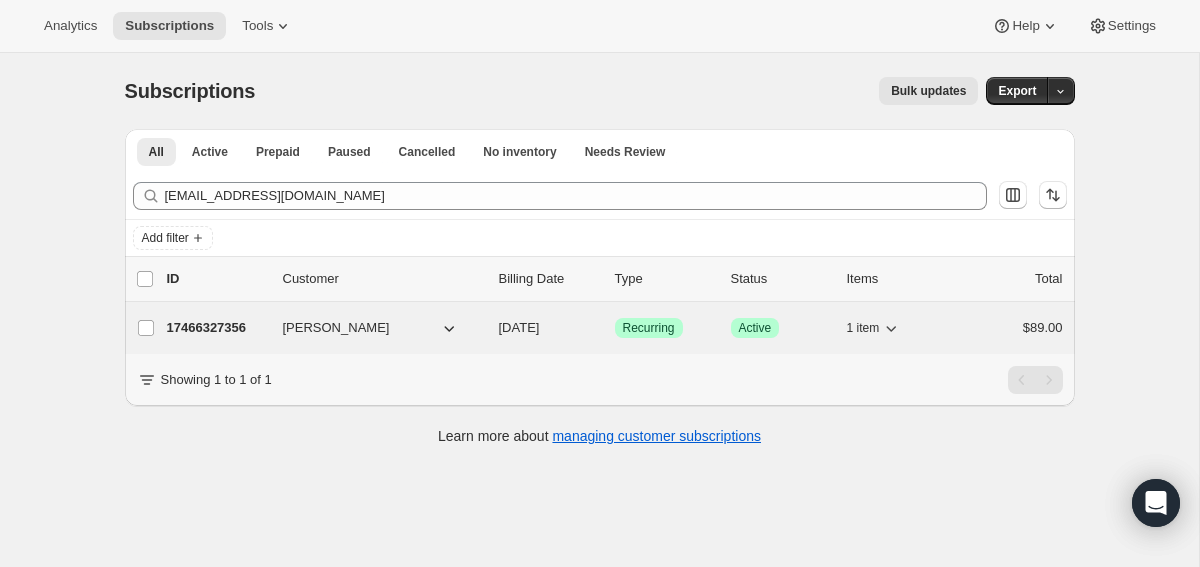 click on "17466327356" at bounding box center (217, 328) 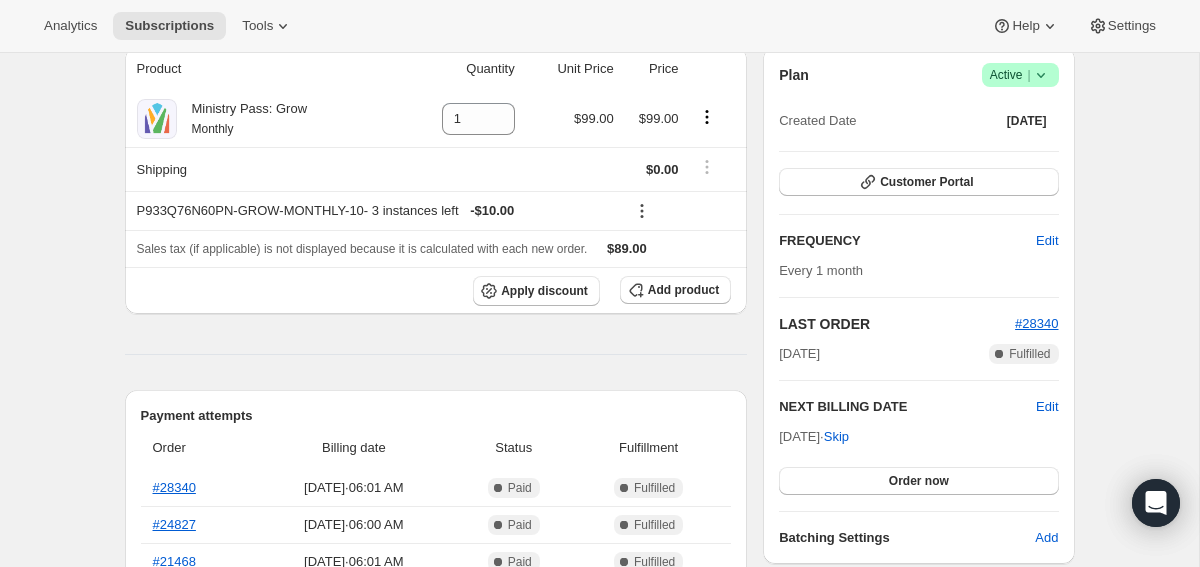 scroll, scrollTop: 191, scrollLeft: 0, axis: vertical 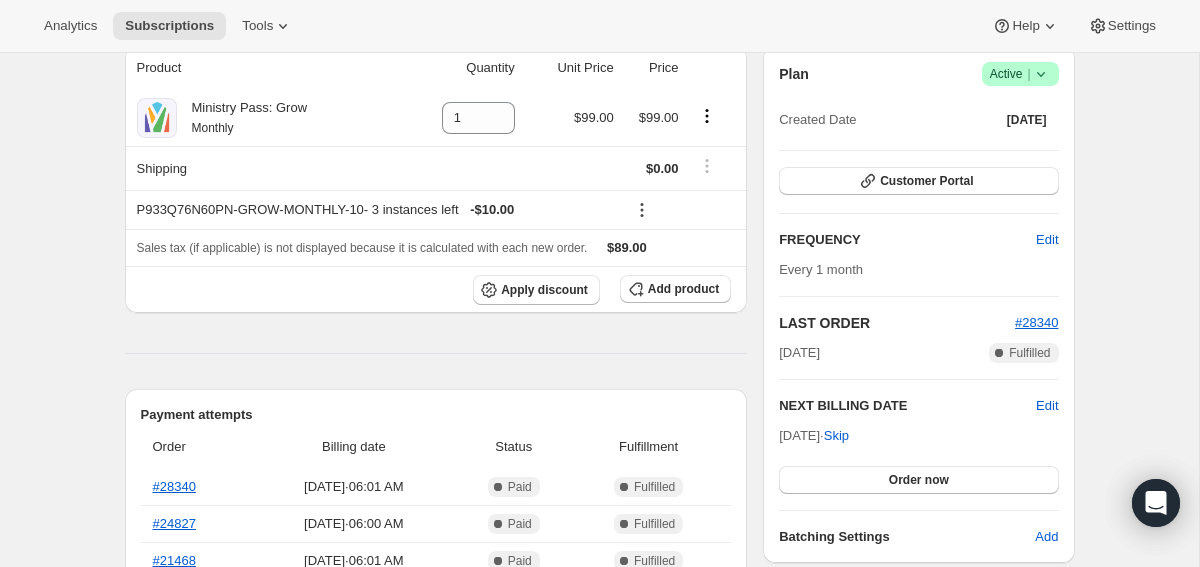 click on "Success Active |" at bounding box center [1020, 74] 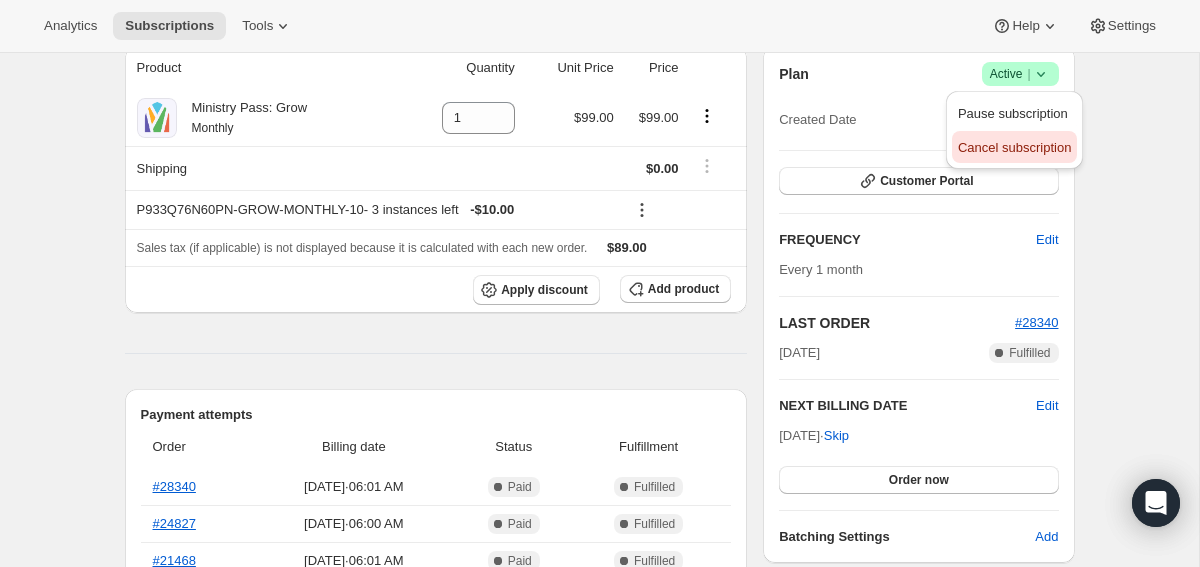 click on "Cancel subscription" at bounding box center (1014, 147) 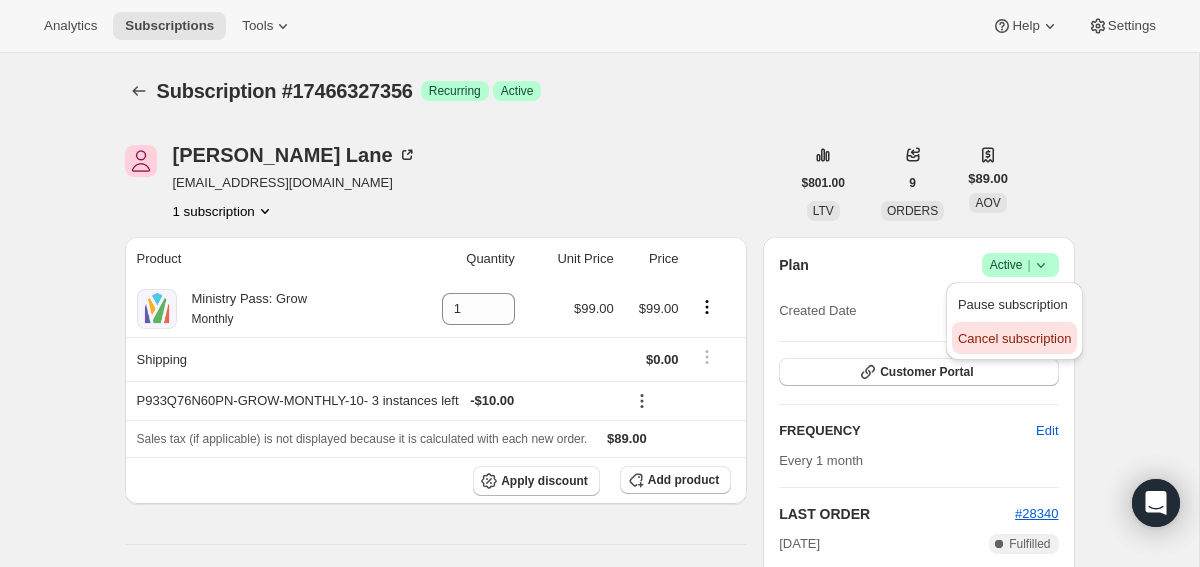 scroll, scrollTop: 191, scrollLeft: 0, axis: vertical 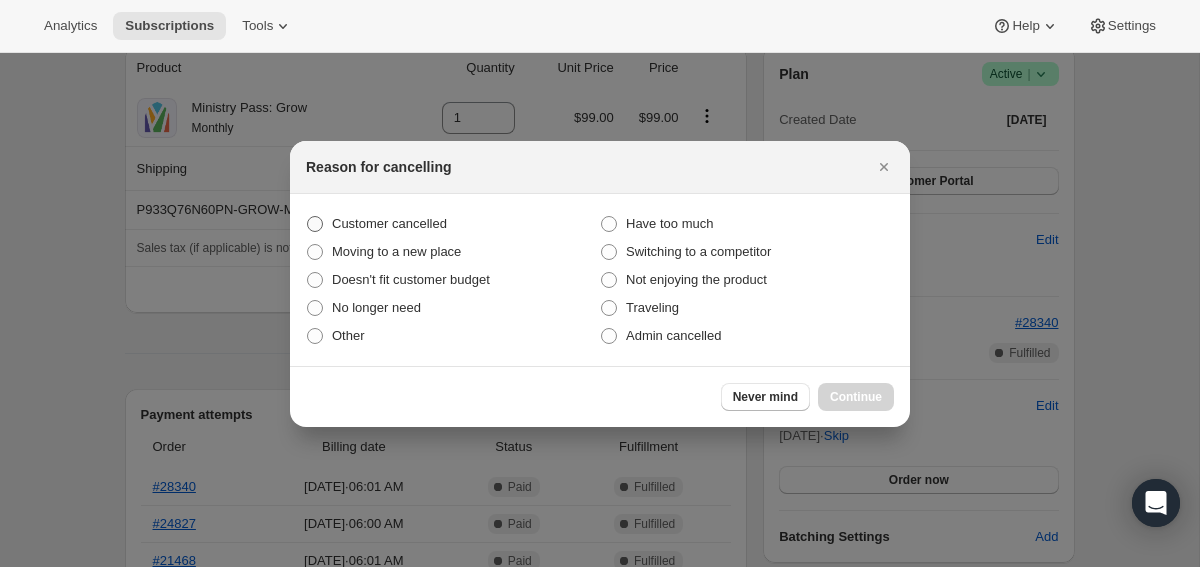 click on "Customer cancelled" at bounding box center [453, 224] 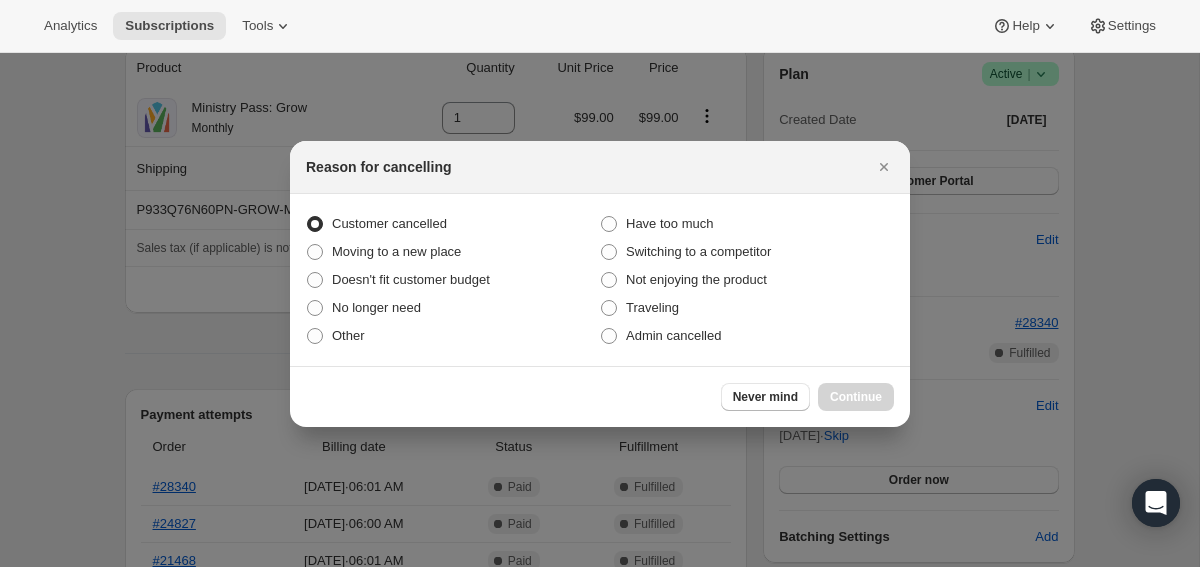 radio on "true" 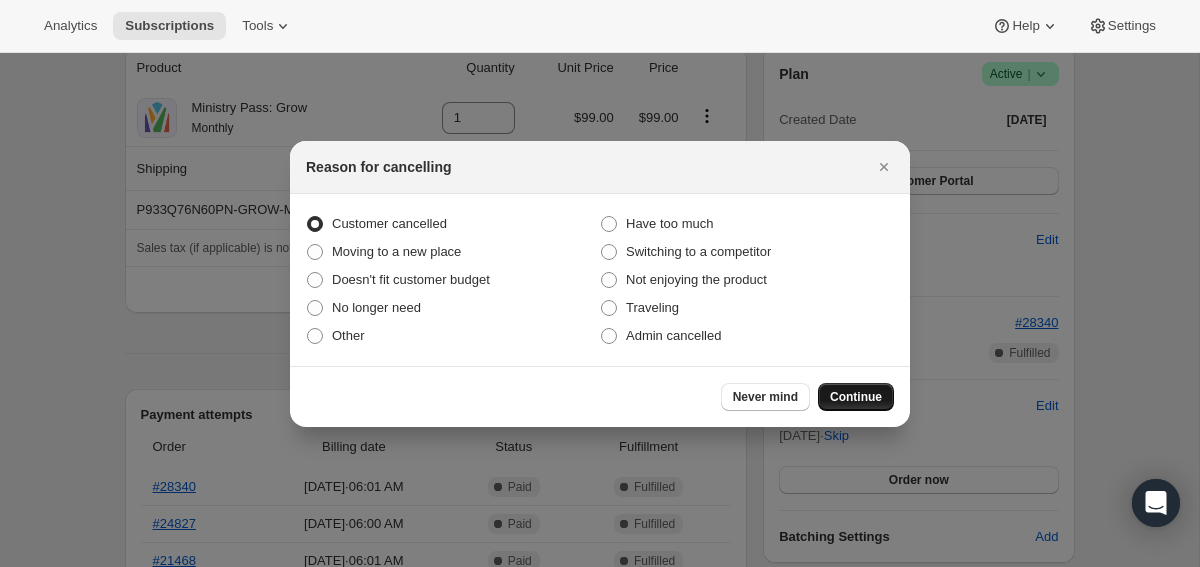 click on "Continue" at bounding box center (856, 397) 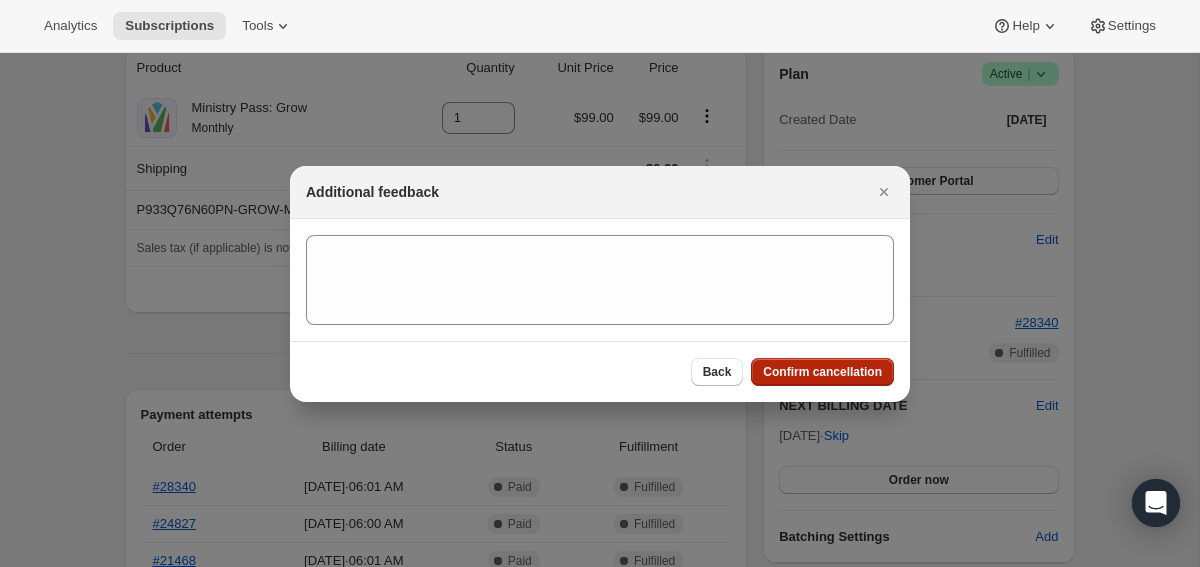 click on "Confirm cancellation" at bounding box center (822, 372) 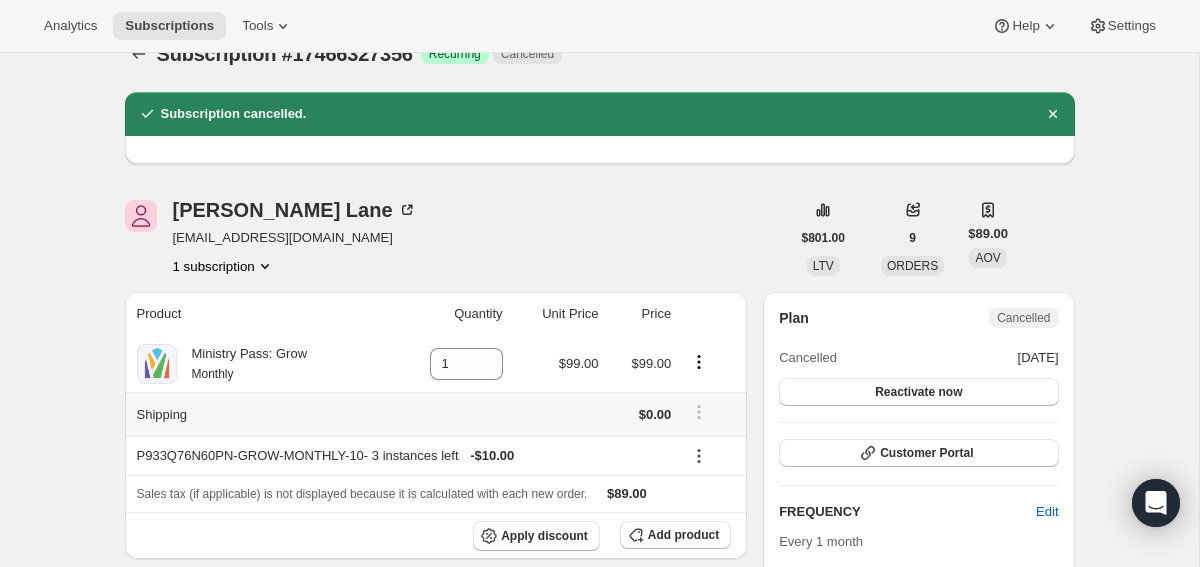 scroll, scrollTop: 28, scrollLeft: 0, axis: vertical 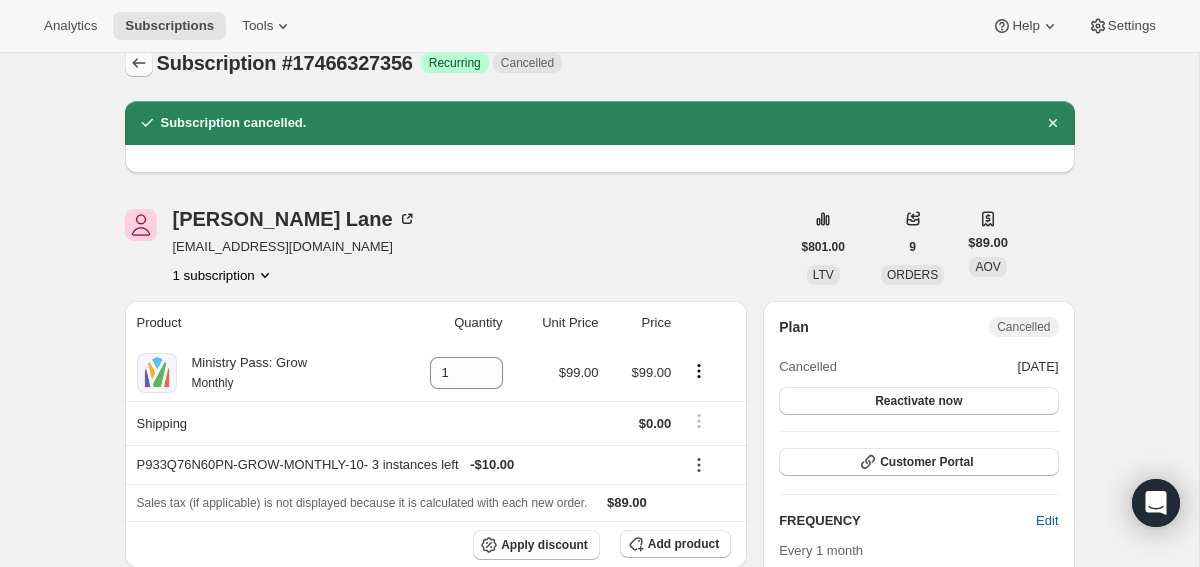 click 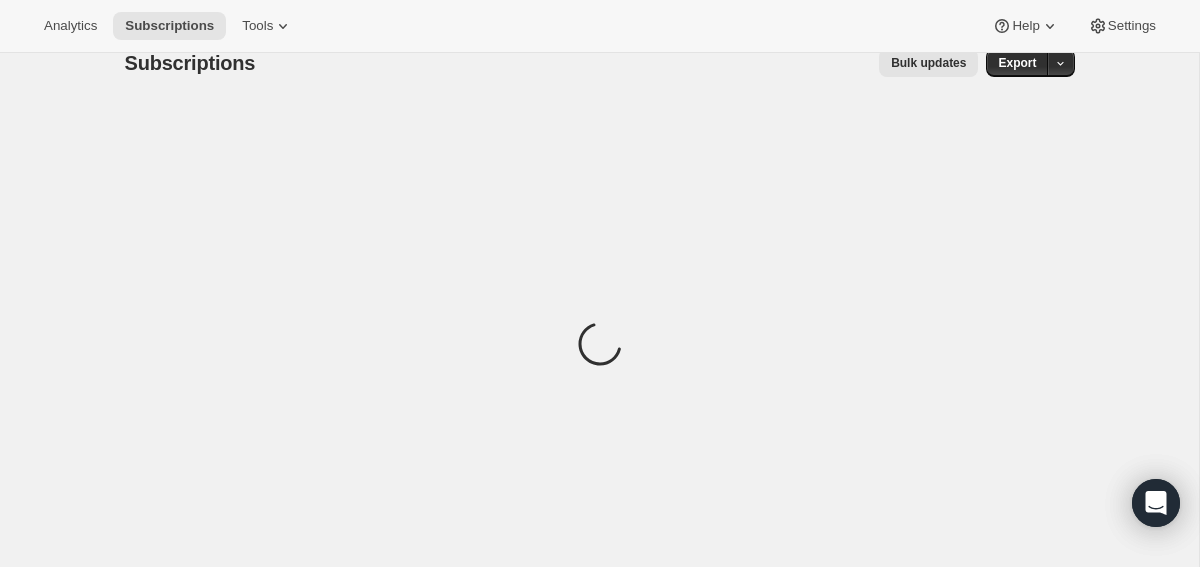 scroll, scrollTop: 0, scrollLeft: 0, axis: both 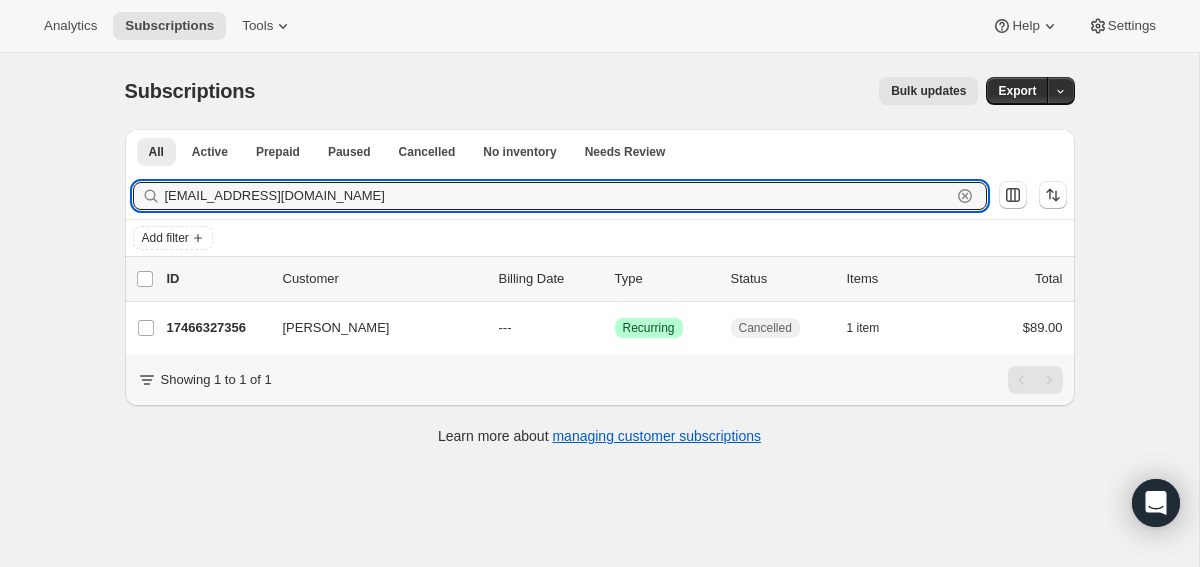 drag, startPoint x: 372, startPoint y: 191, endPoint x: -206, endPoint y: 156, distance: 579.0587 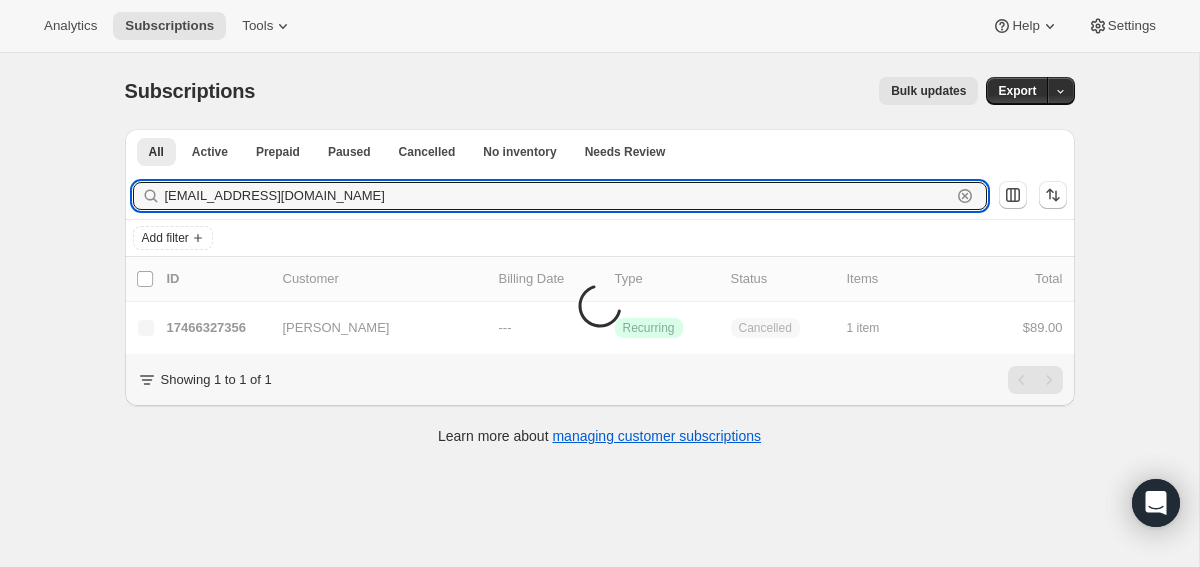 type on "absoluteoi@yahoo.com" 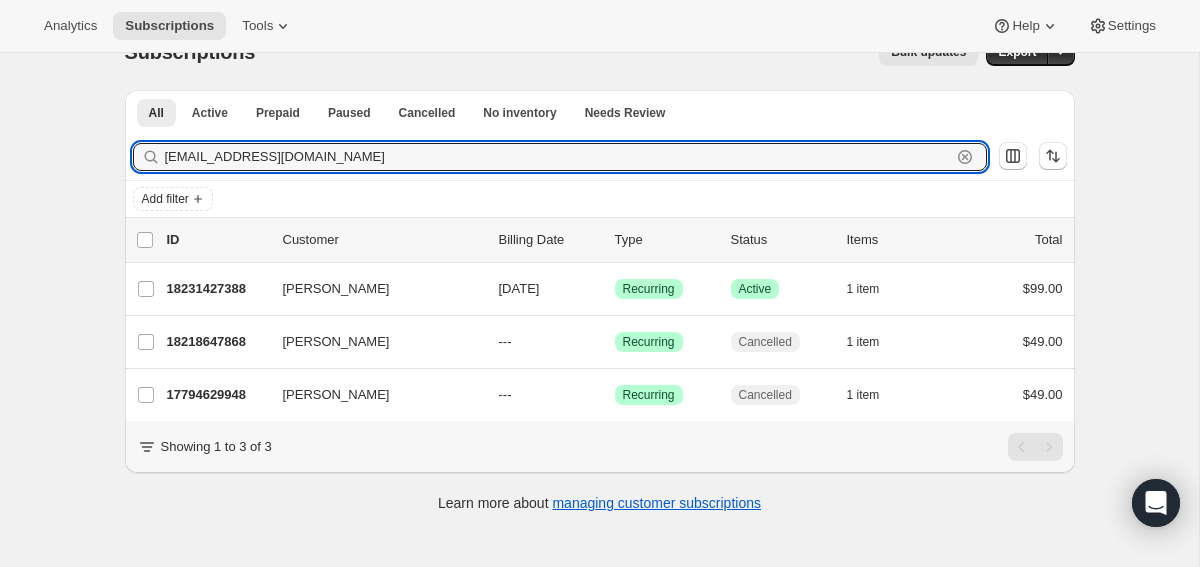 scroll, scrollTop: 43, scrollLeft: 0, axis: vertical 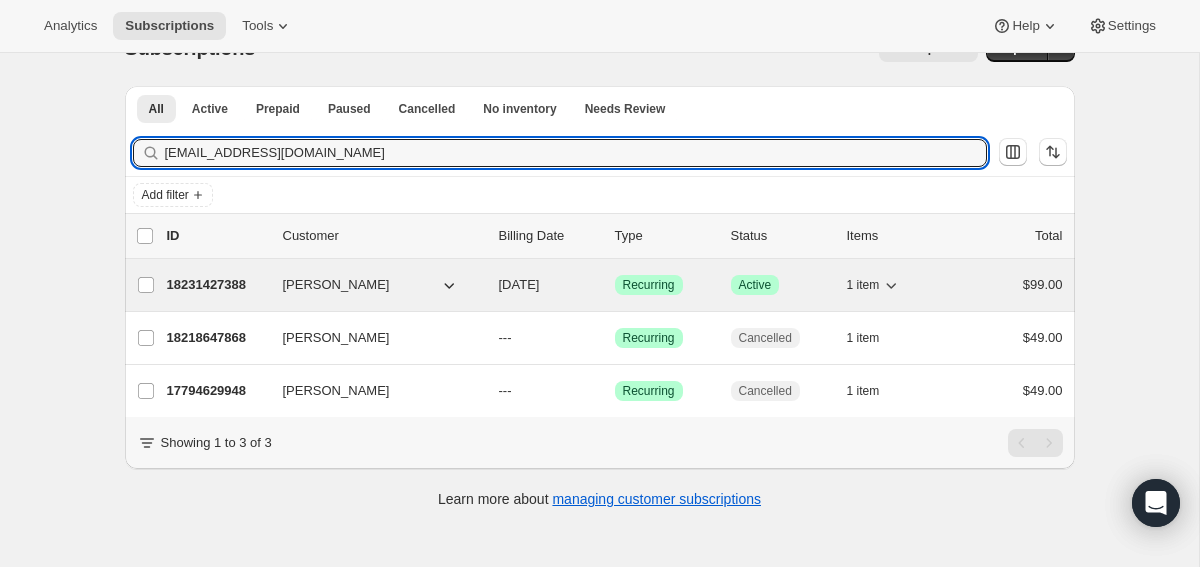 click on "18231427388" at bounding box center (217, 285) 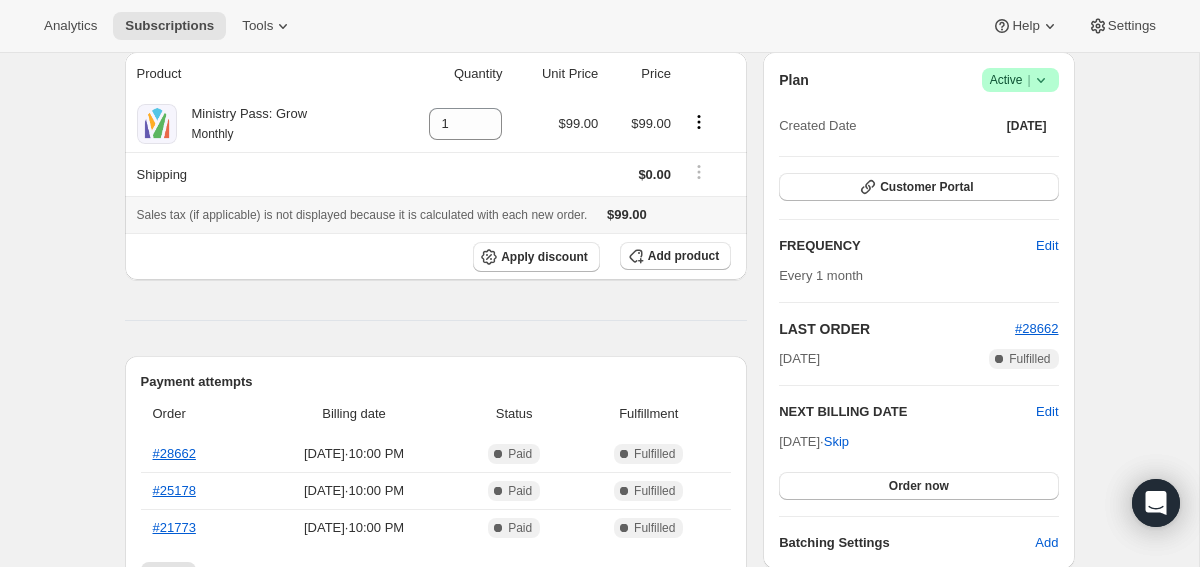 scroll, scrollTop: 0, scrollLeft: 0, axis: both 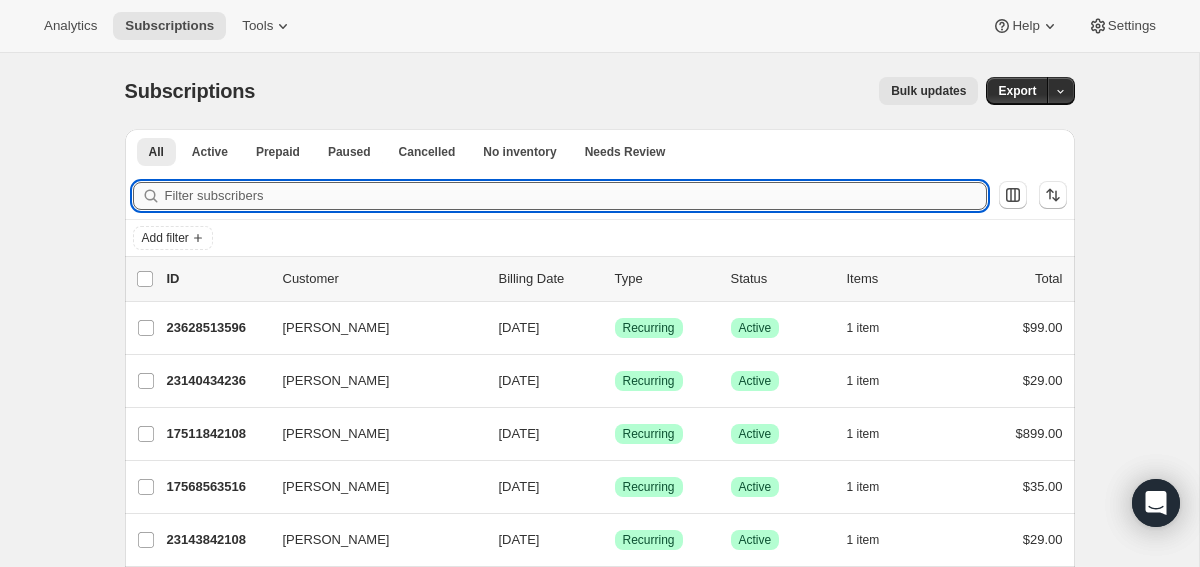 click on "Filter subscribers" at bounding box center [576, 196] 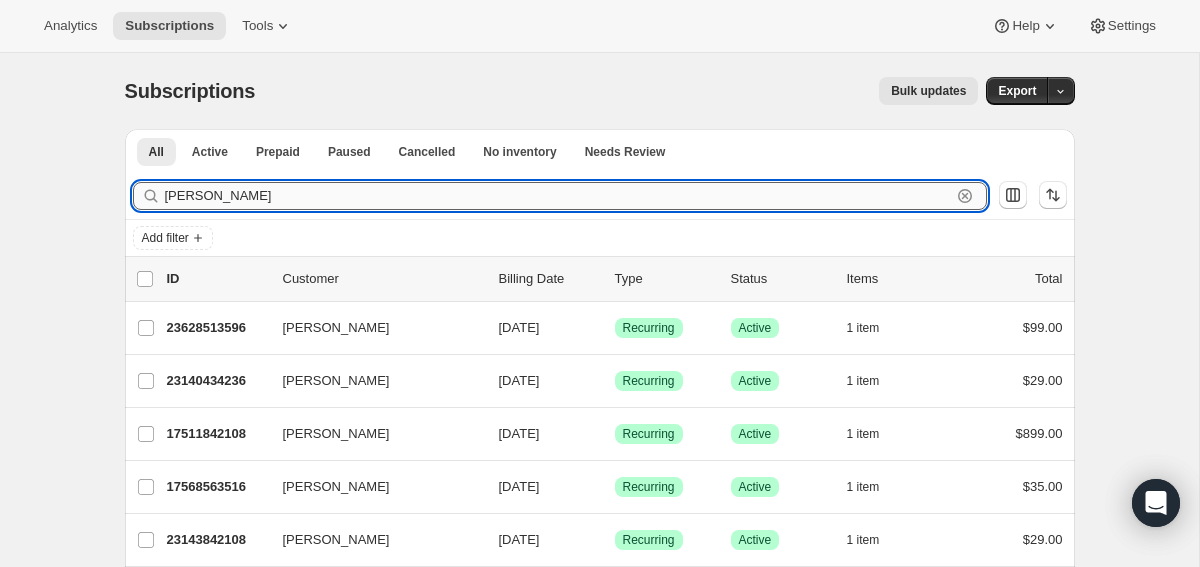 type on "[PERSON_NAME]" 